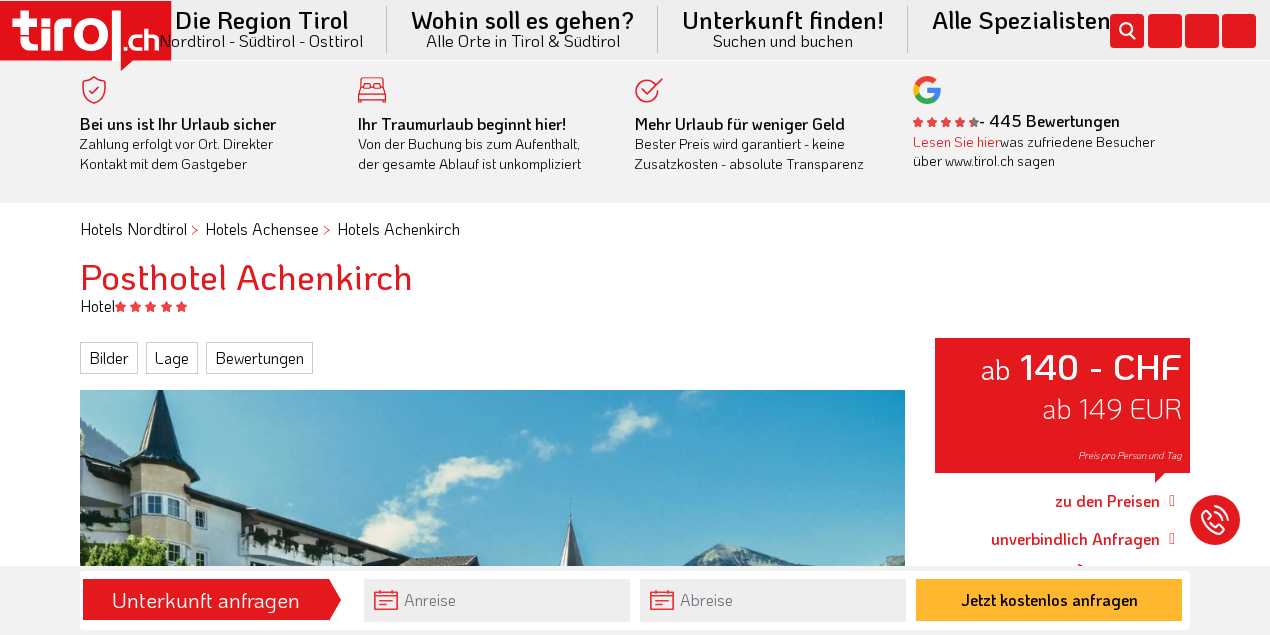 scroll, scrollTop: 200, scrollLeft: 0, axis: vertical 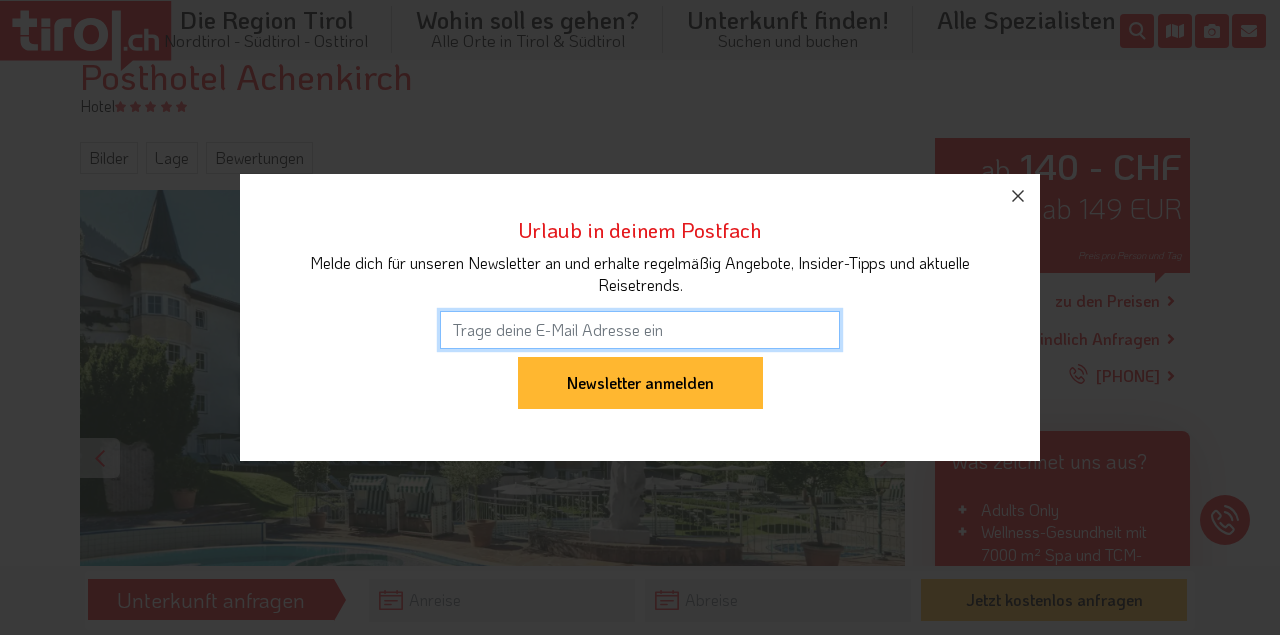 click at bounding box center (640, 330) 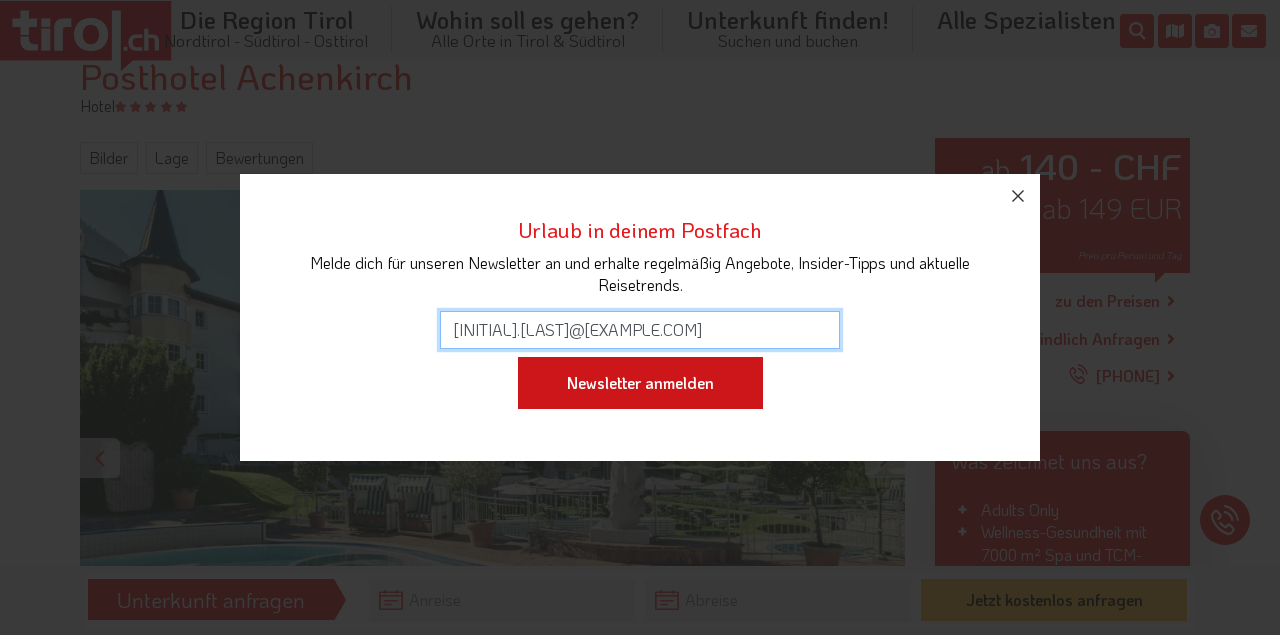 type on "[INITIAL].[LAST]@[EXAMPLE.COM]" 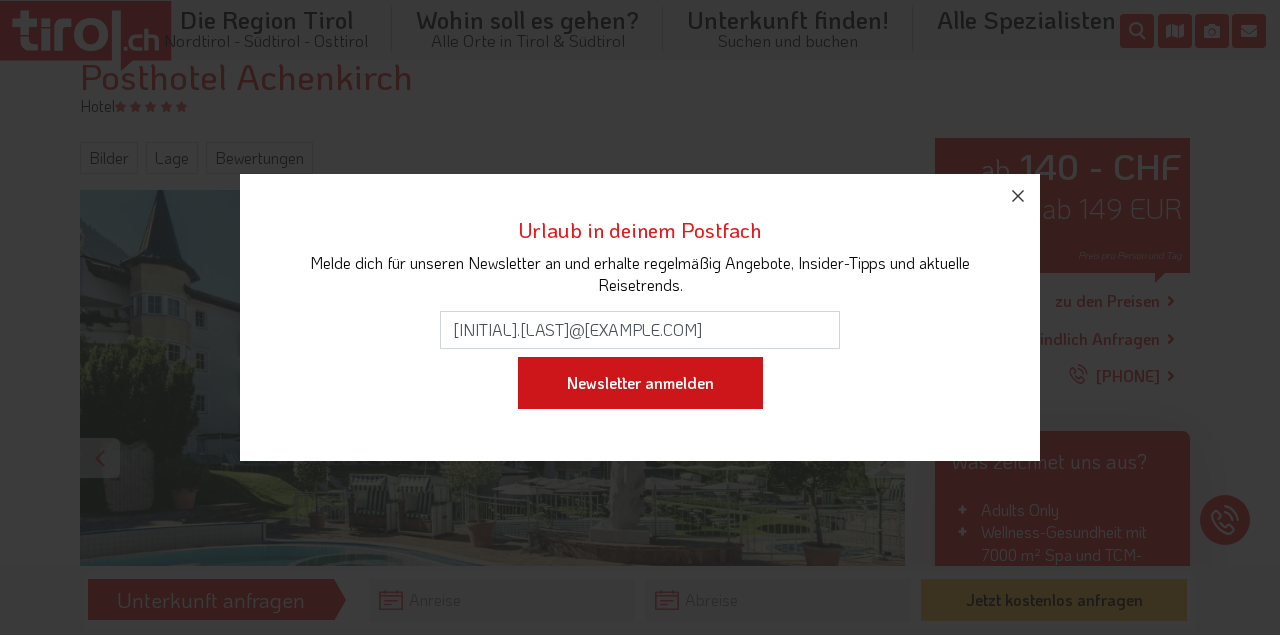 click on "Newsletter anmelden" at bounding box center [640, 383] 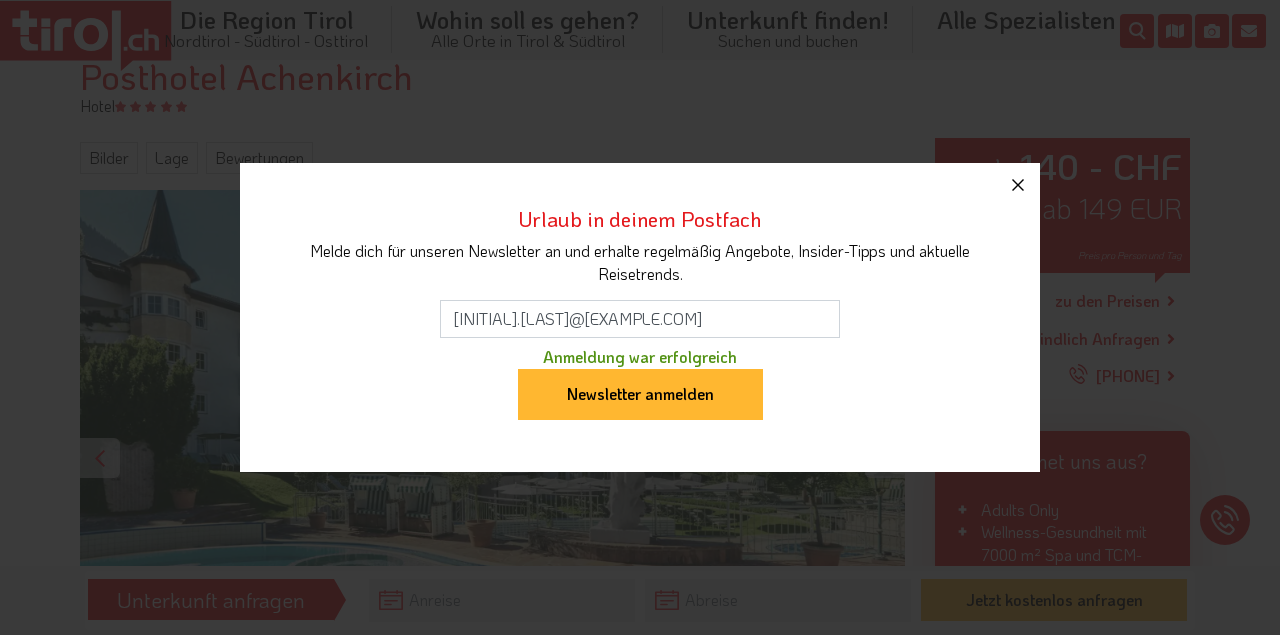 click 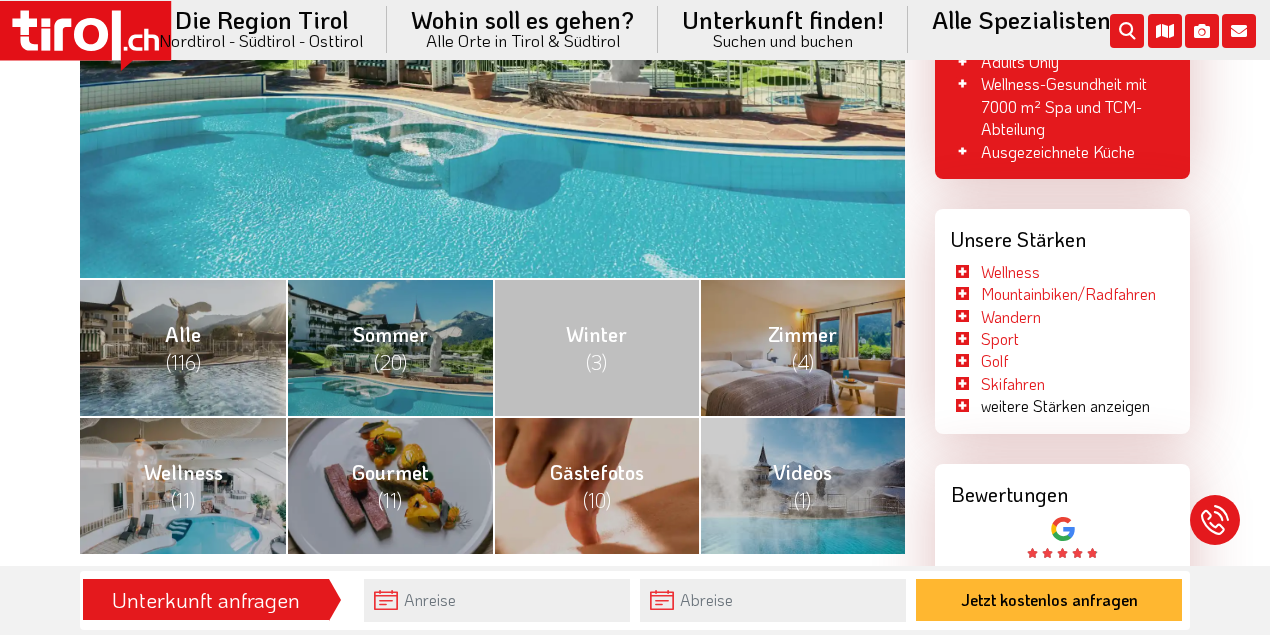 scroll, scrollTop: 666, scrollLeft: 0, axis: vertical 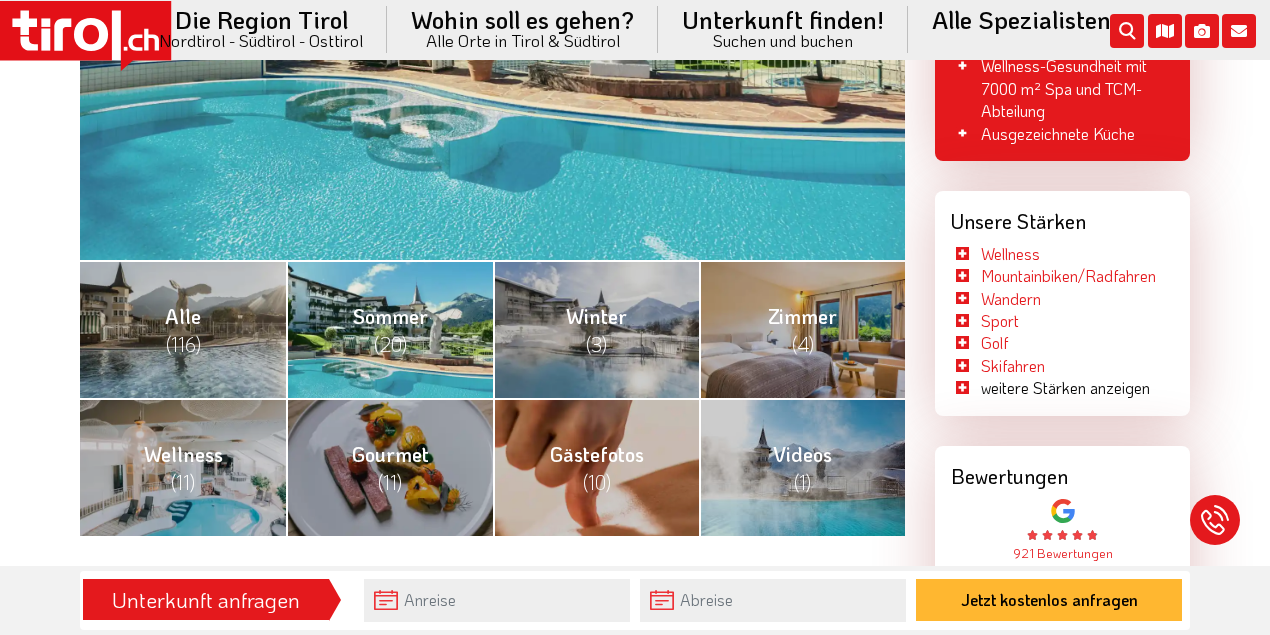 click on "Sommer   (20)" at bounding box center (389, 329) 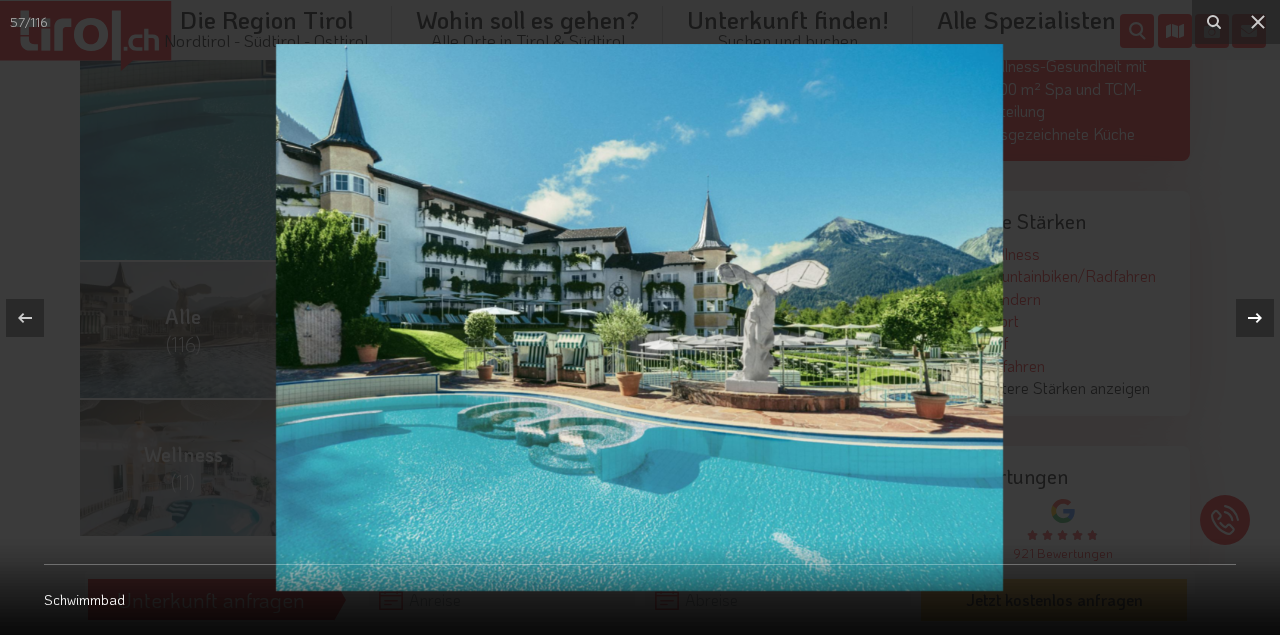 click 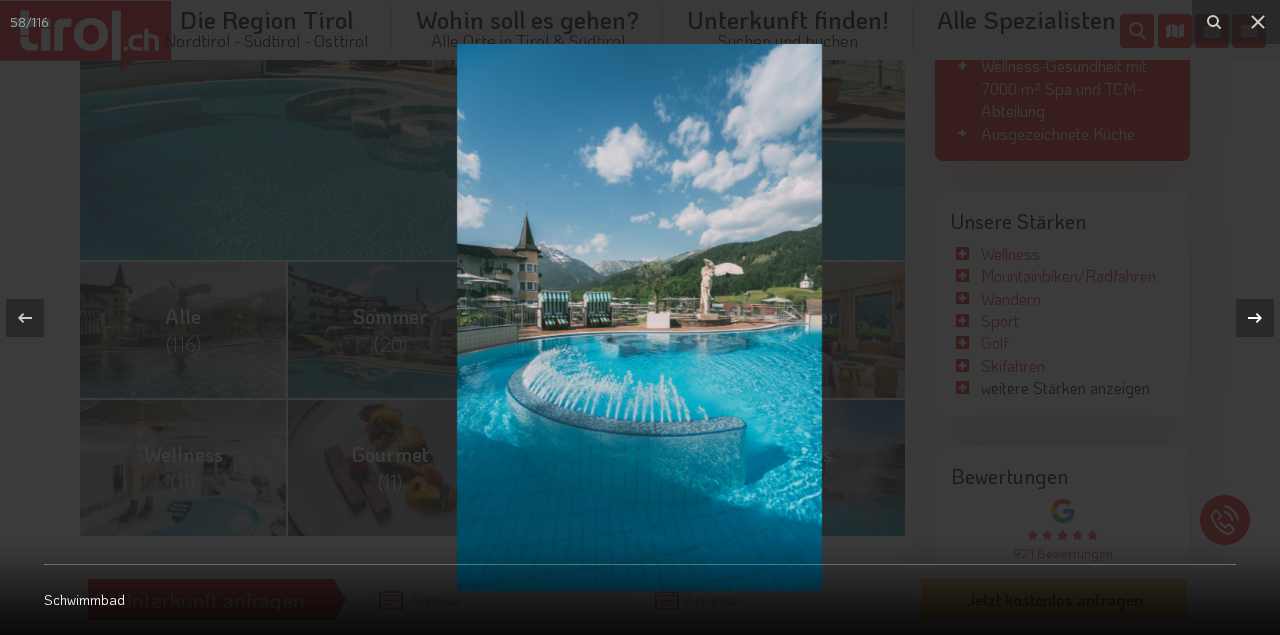 click 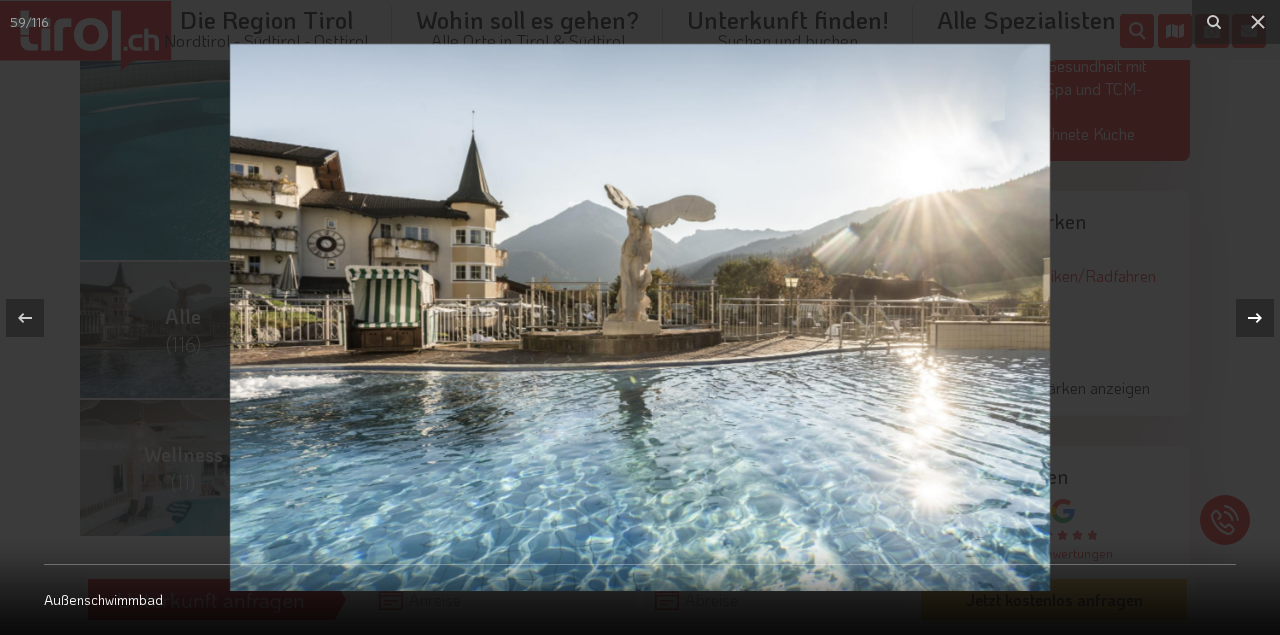 click 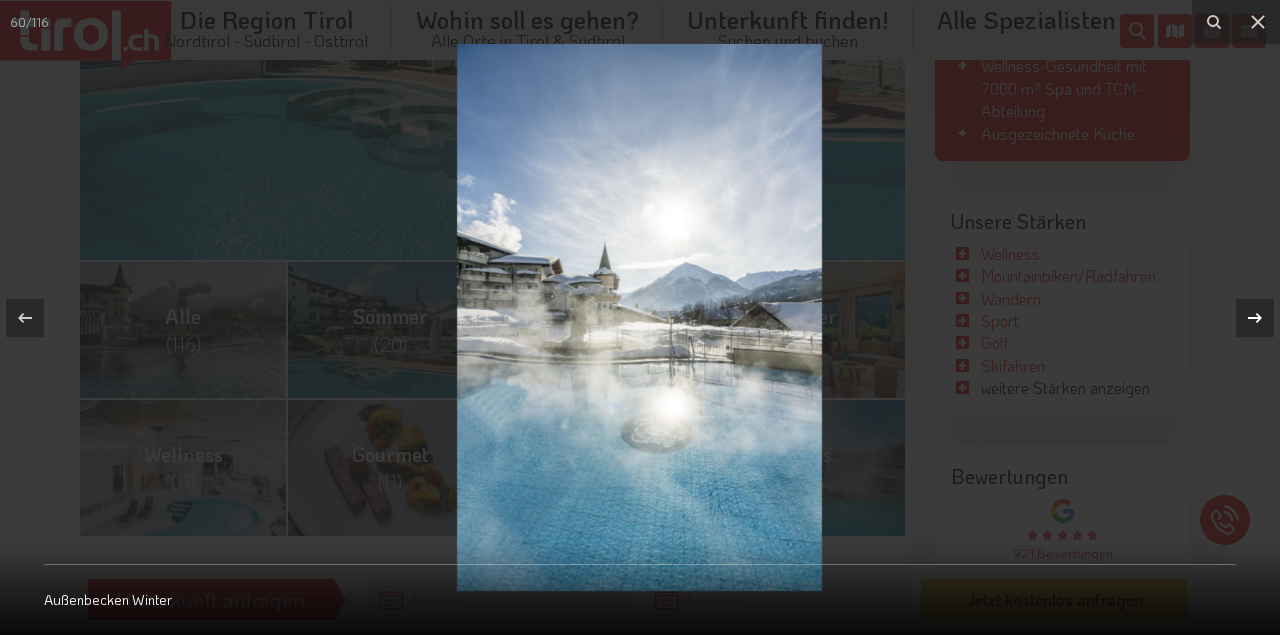 click 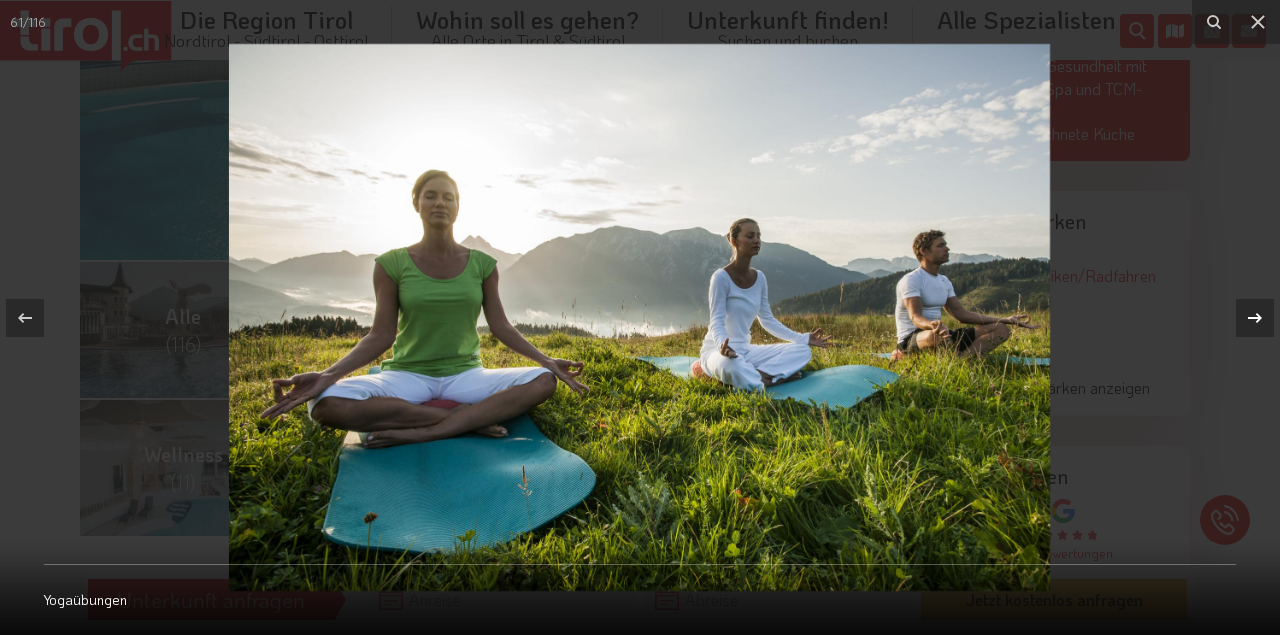 click 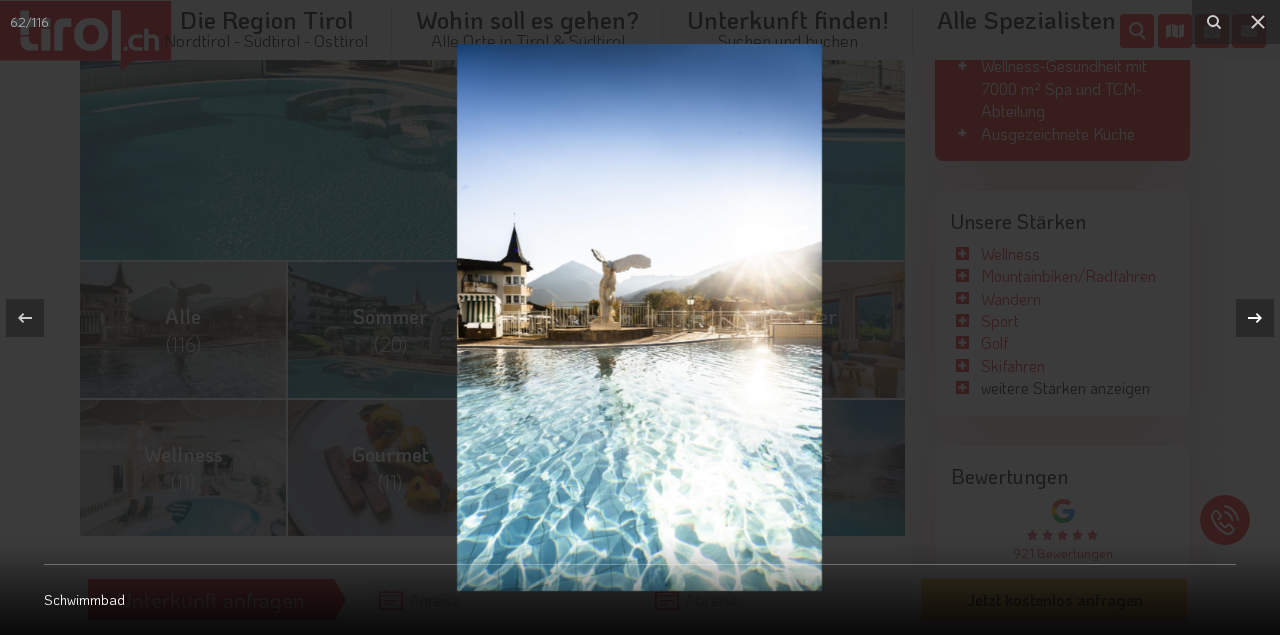 click 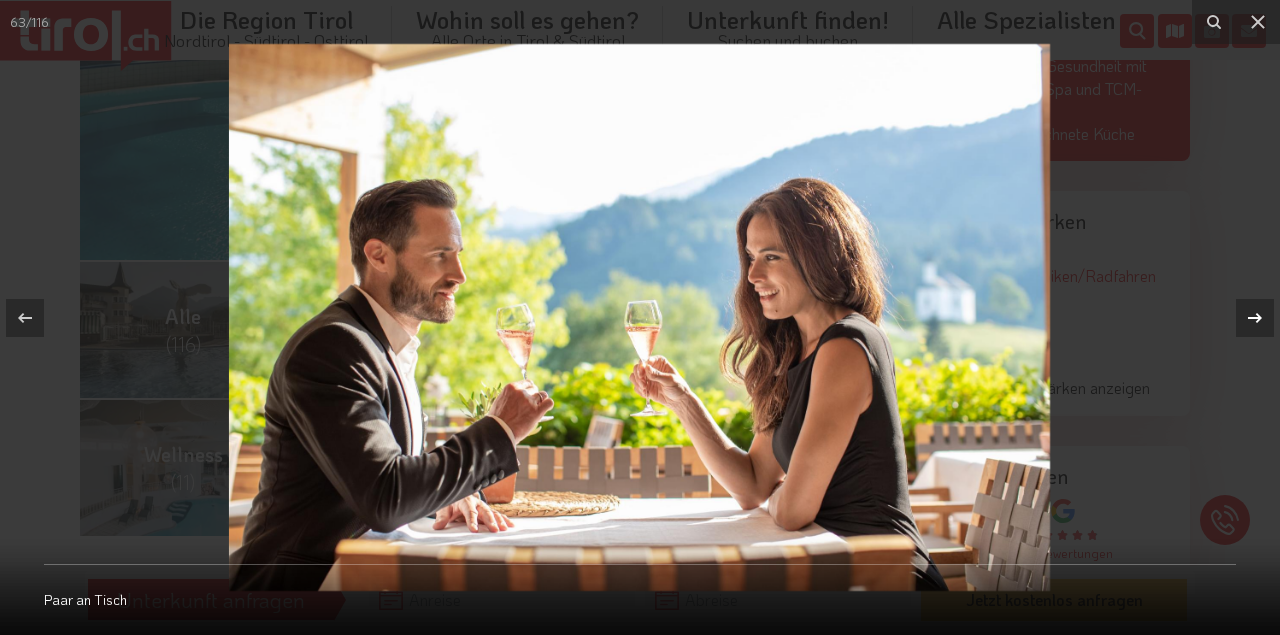 click 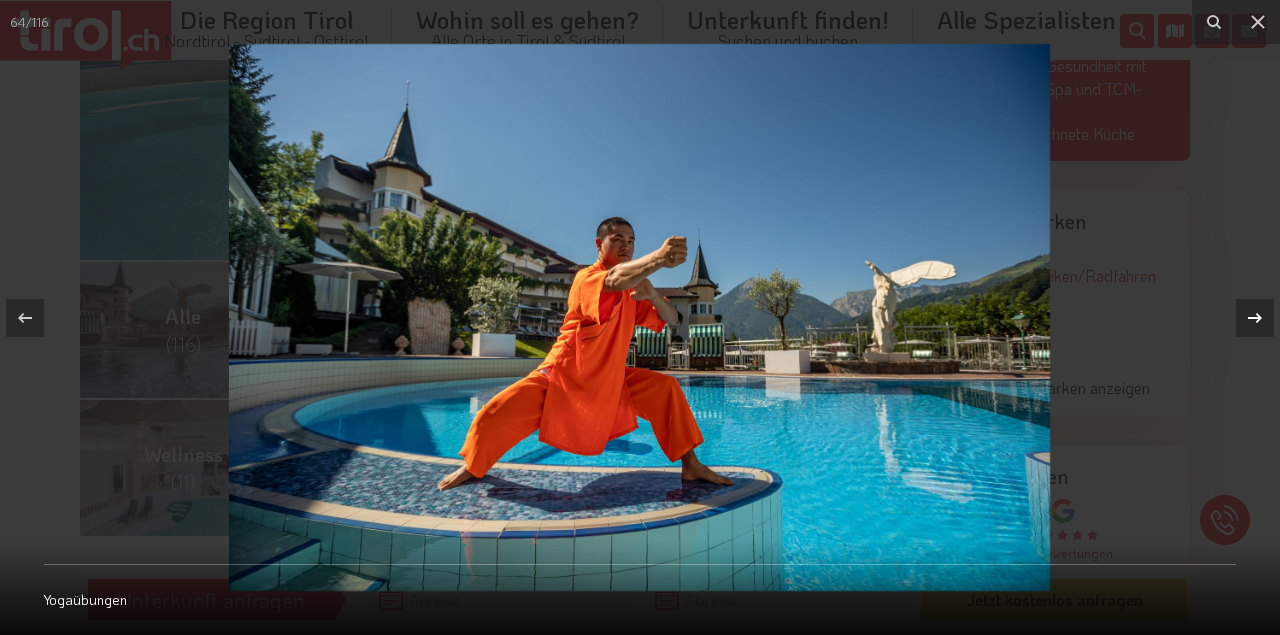 click 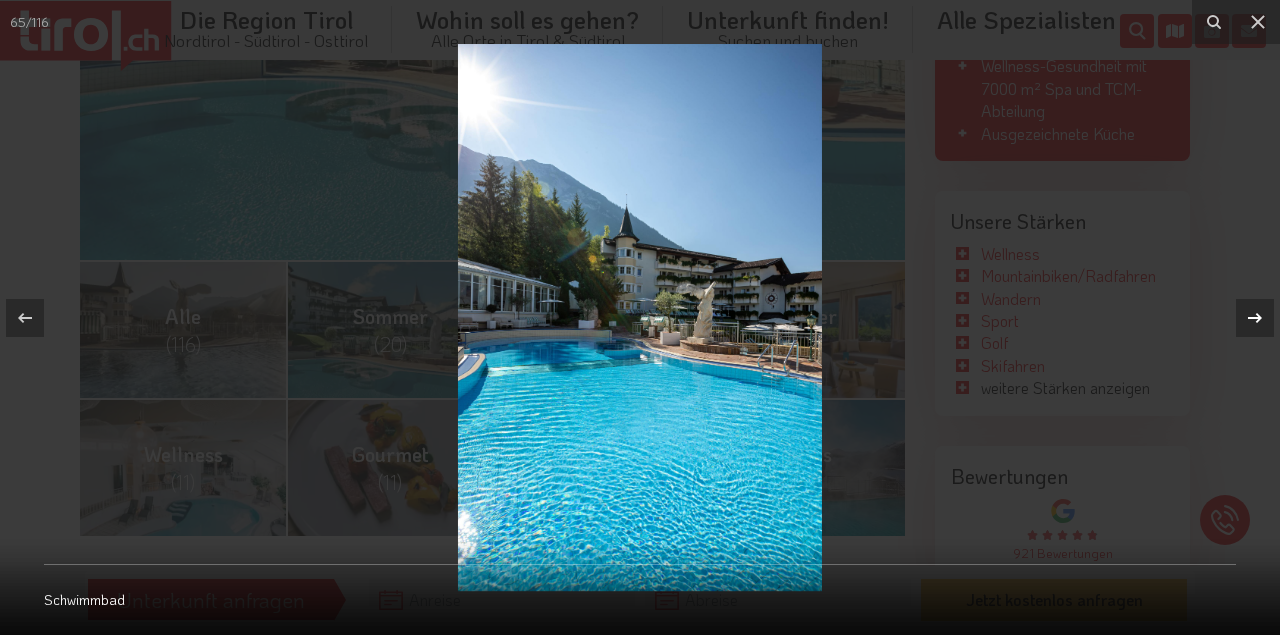 click 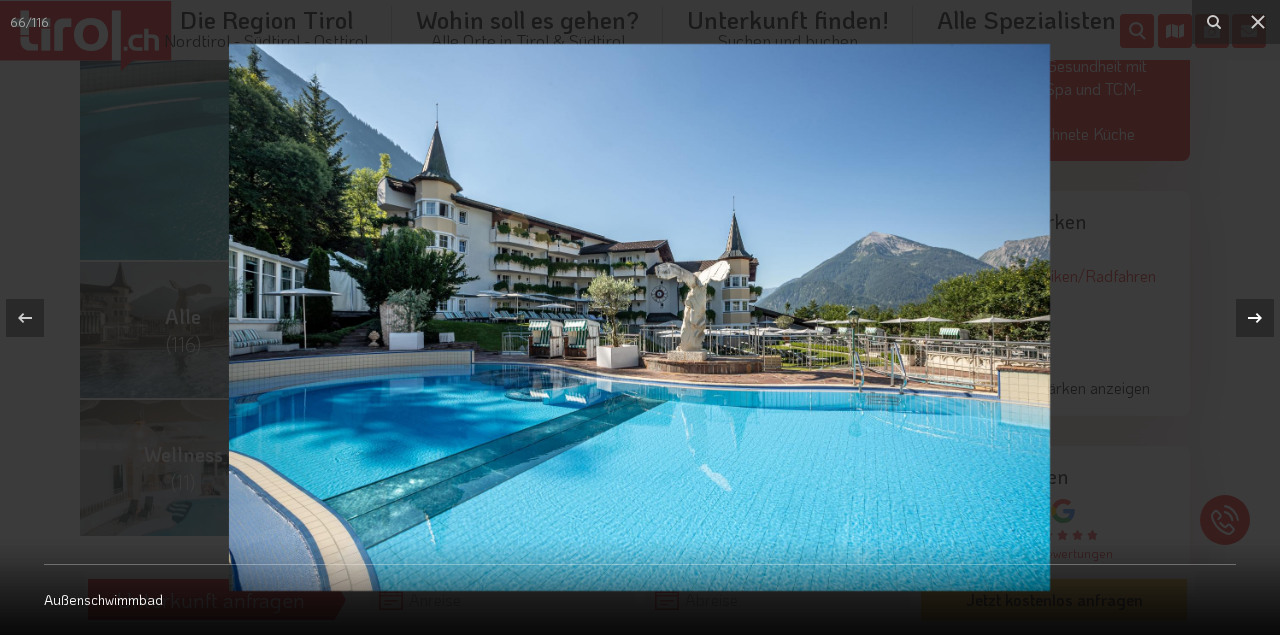 click 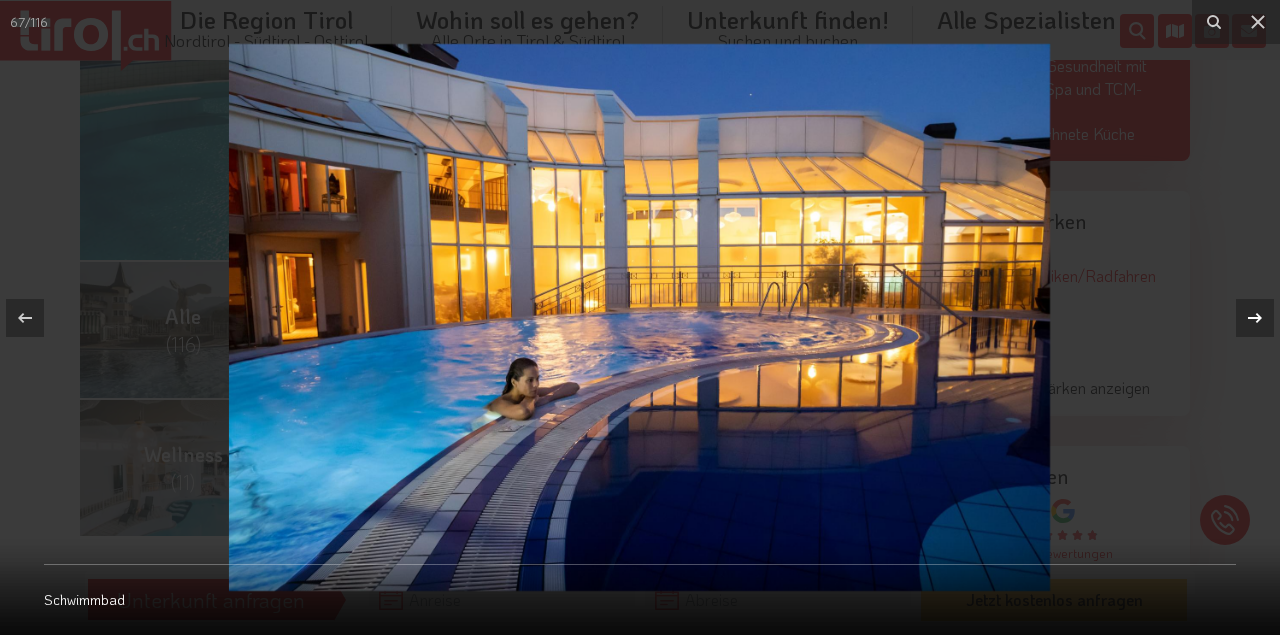 click 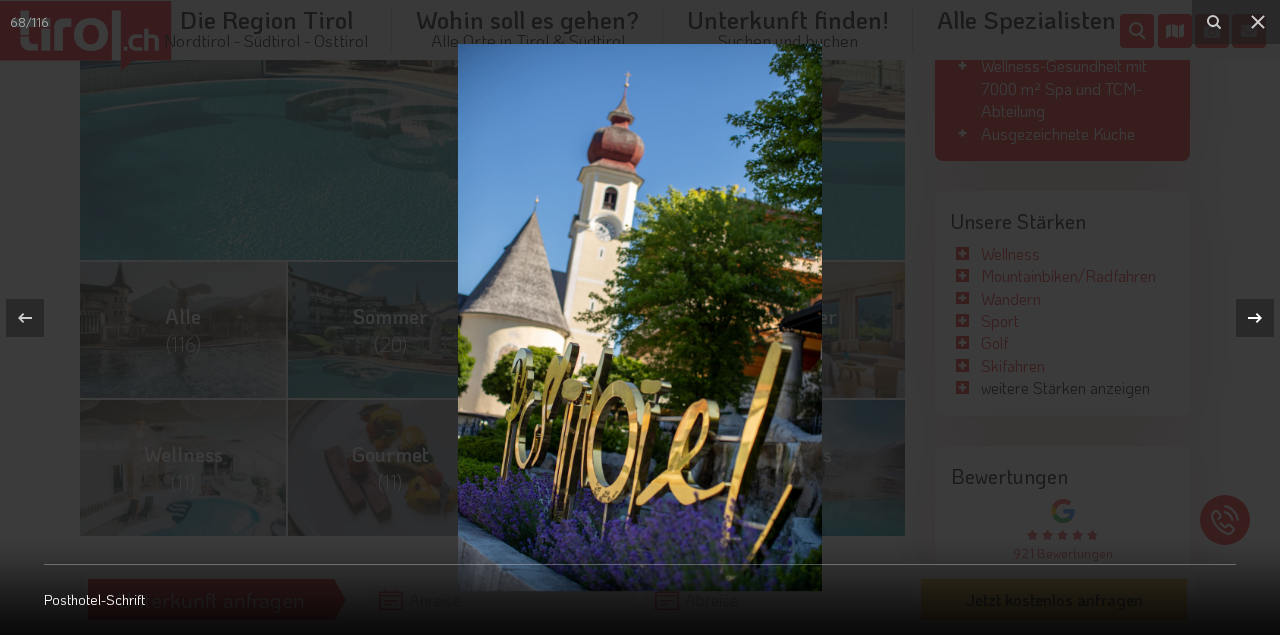 click 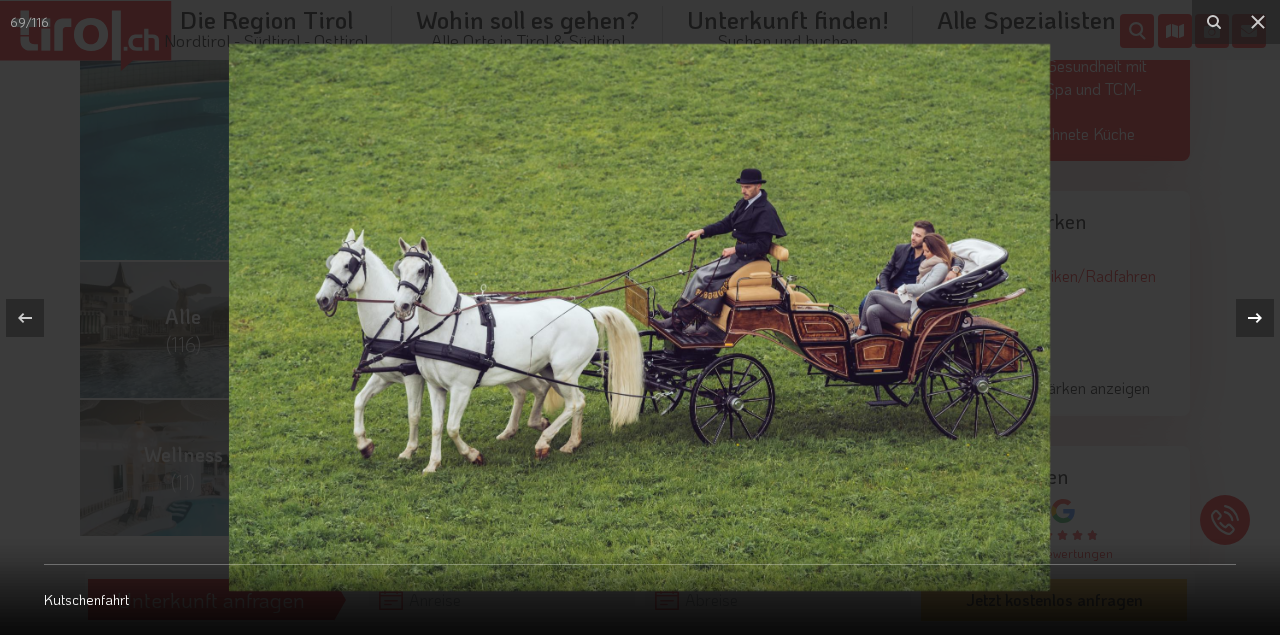 click 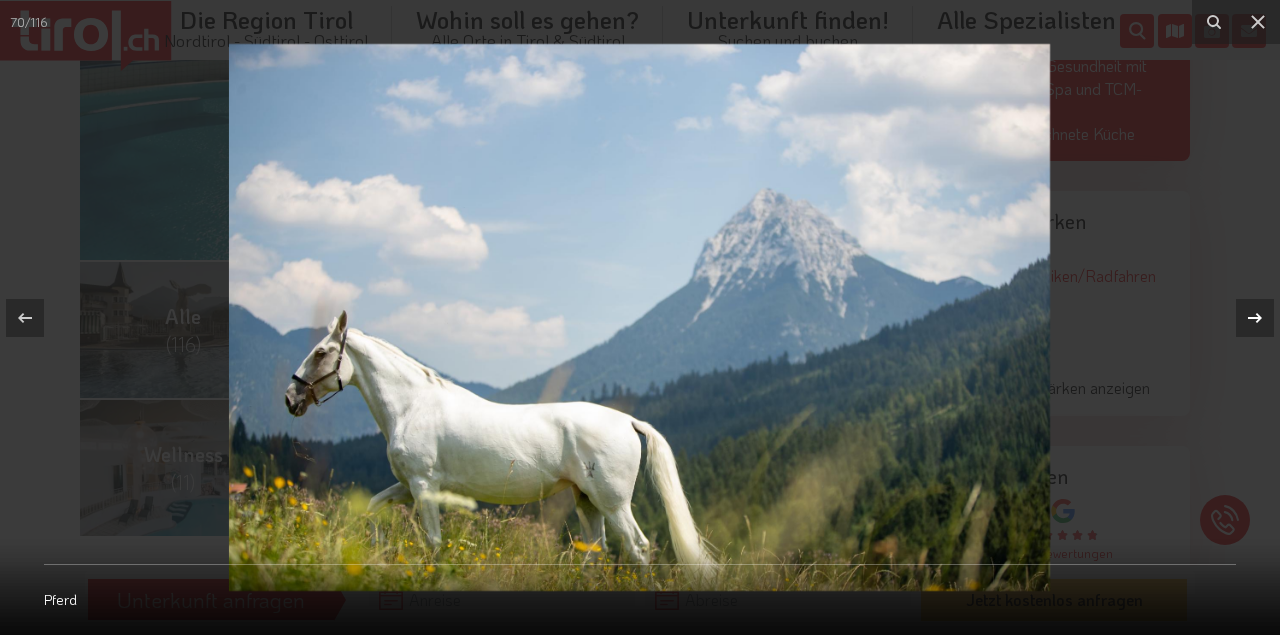click 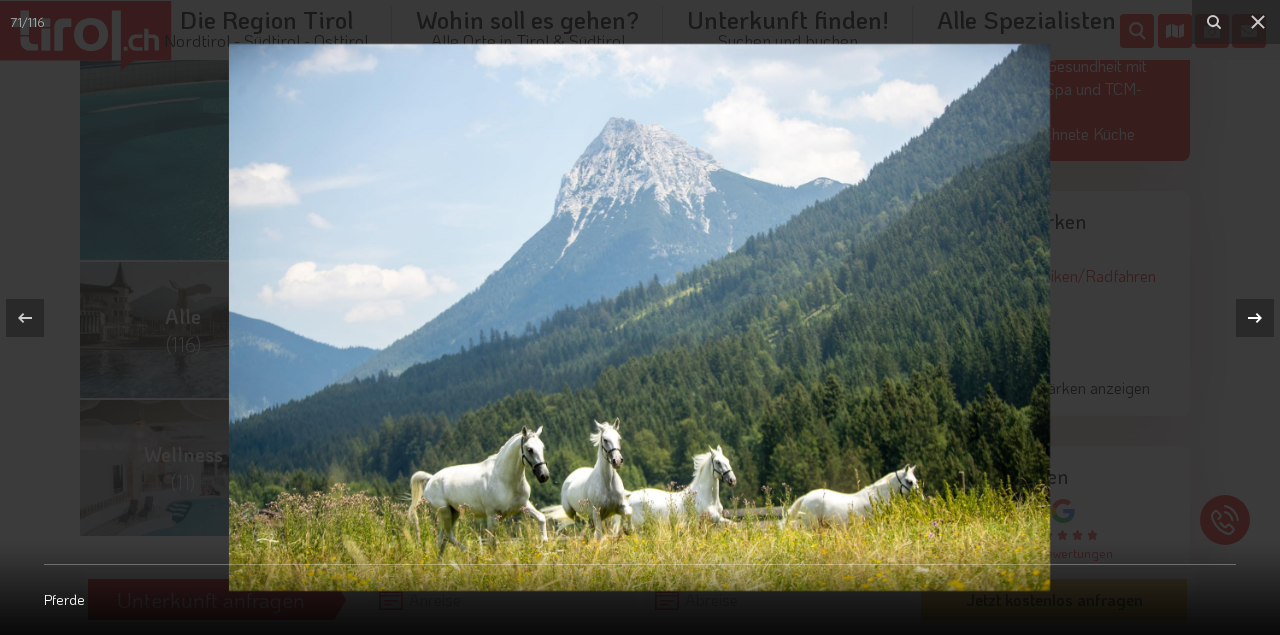 click 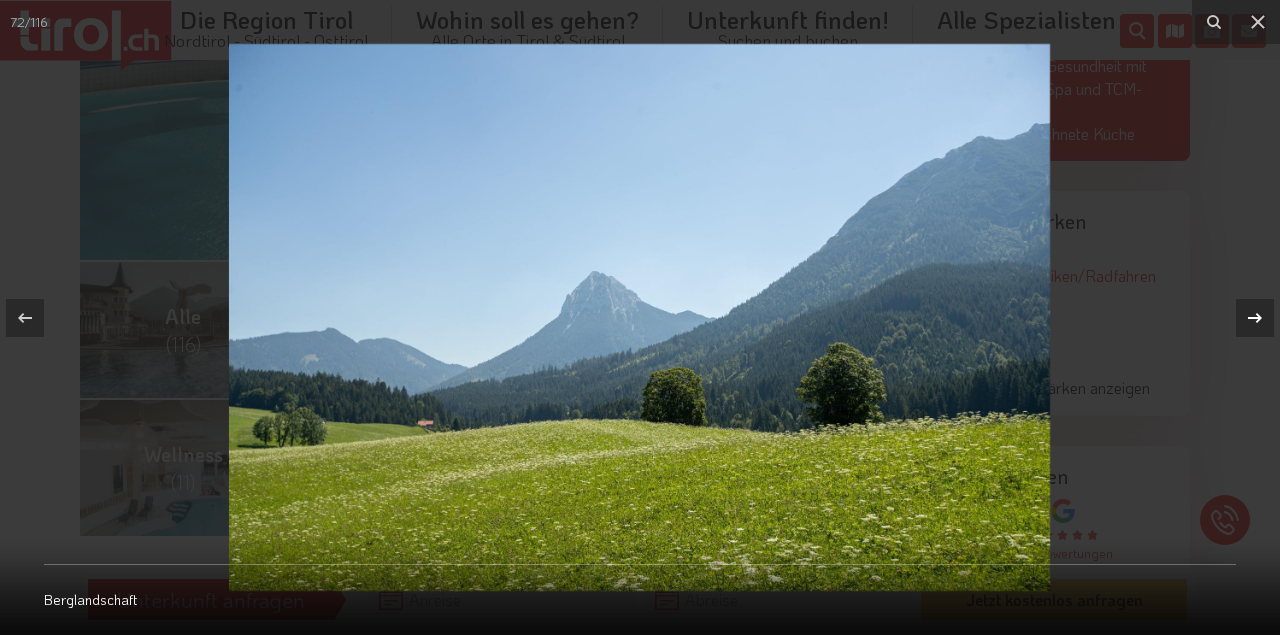 click 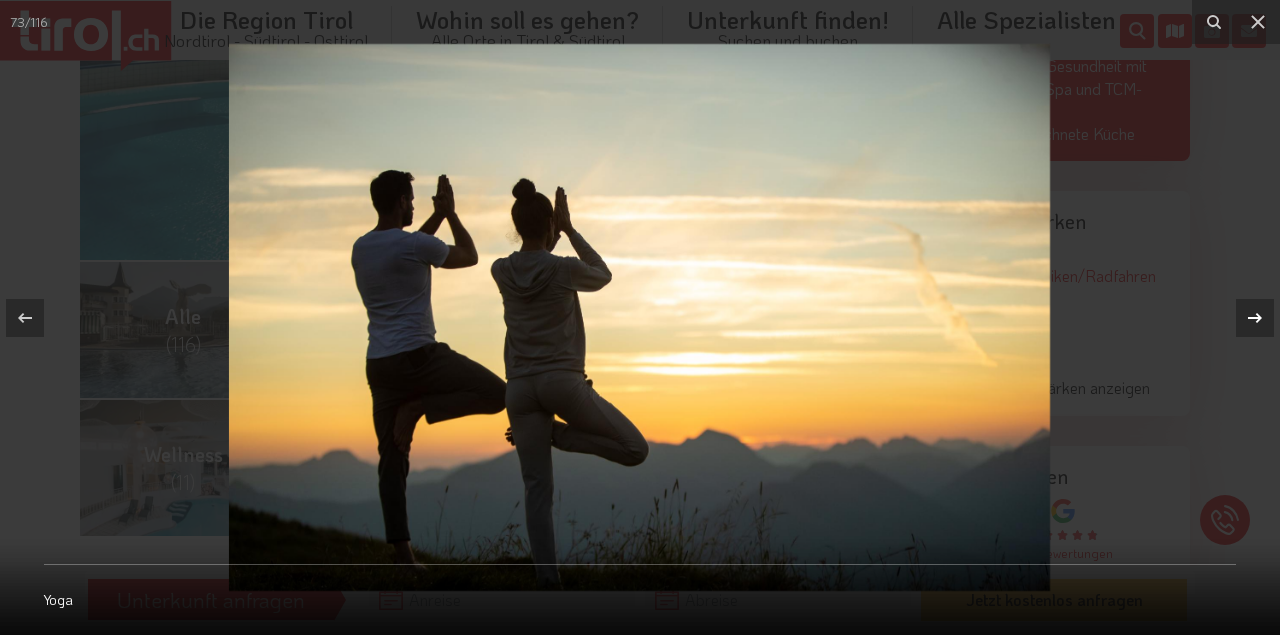click 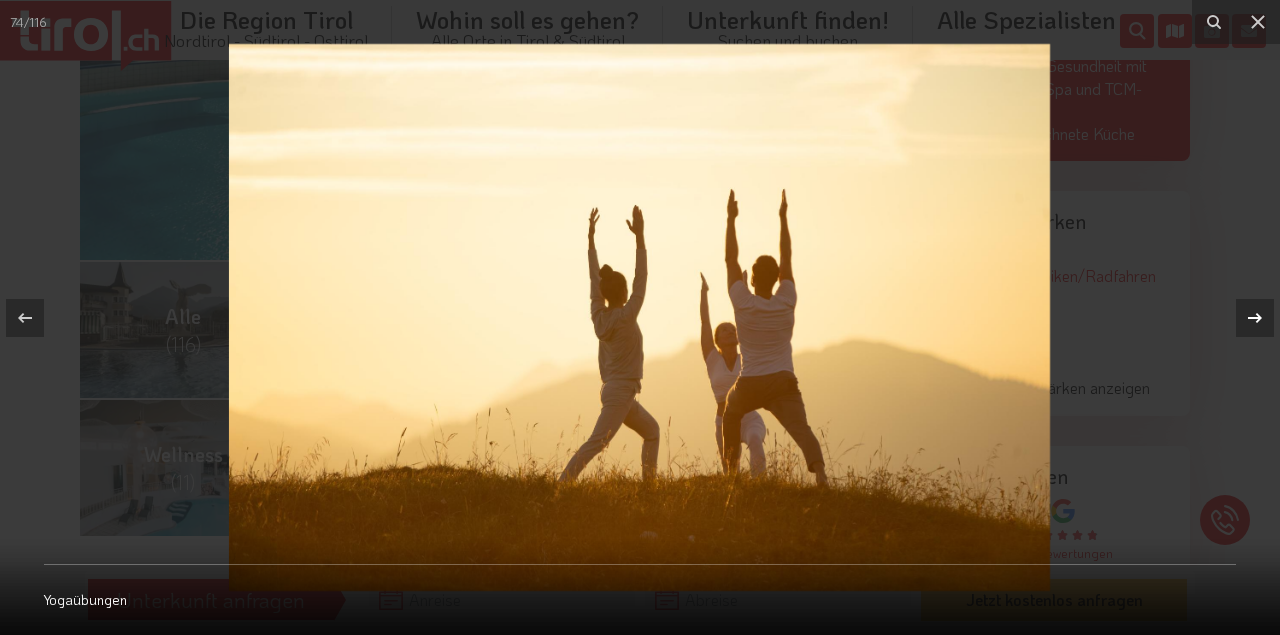 click 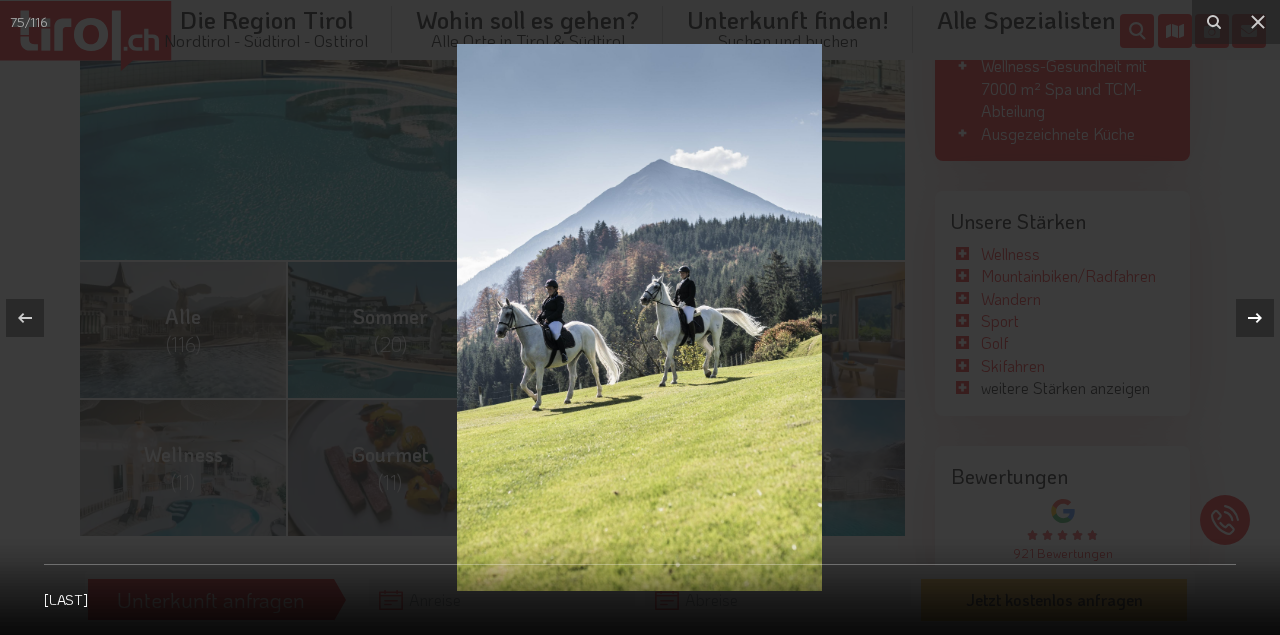 click 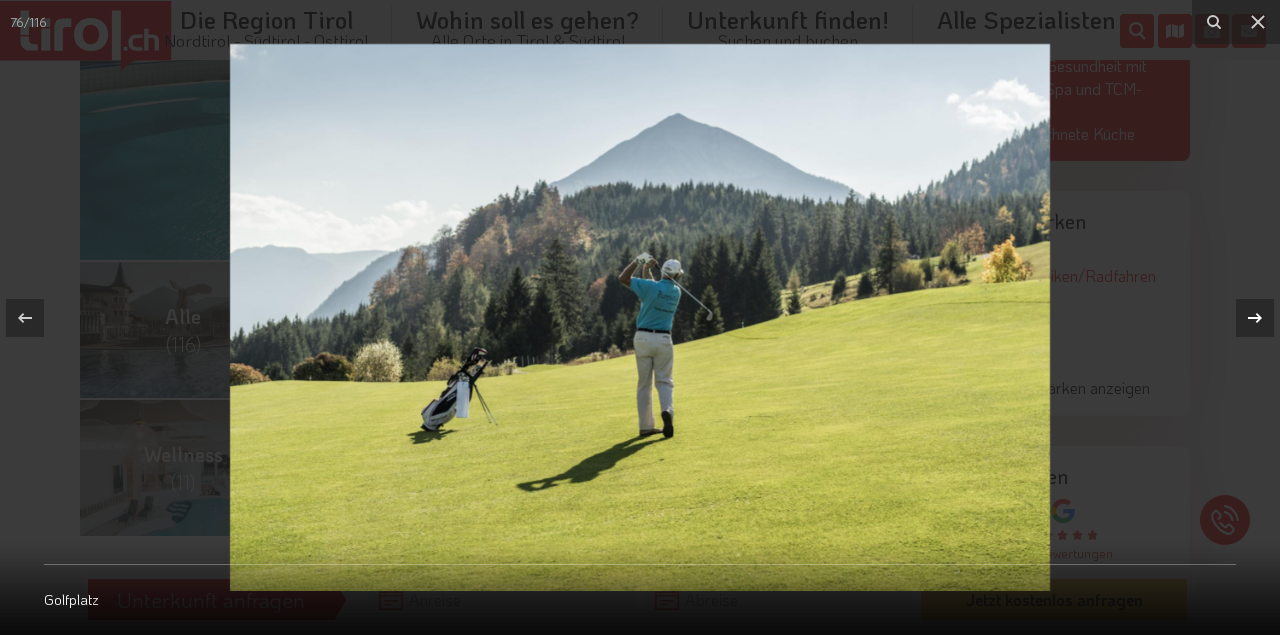 click 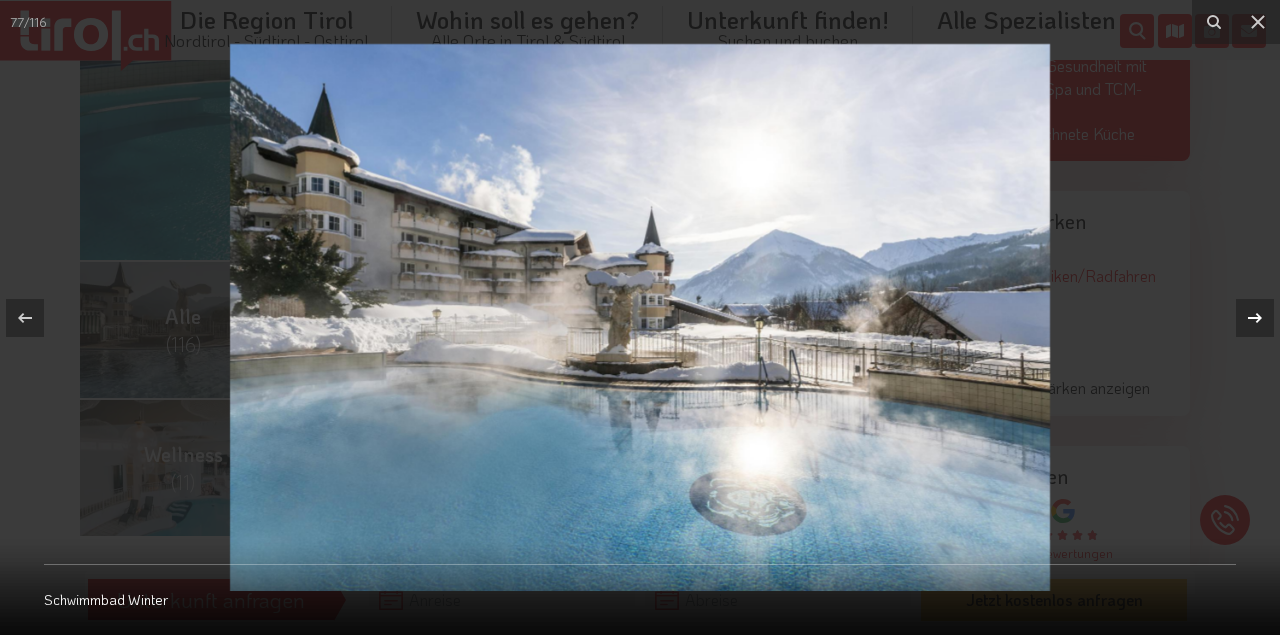 click 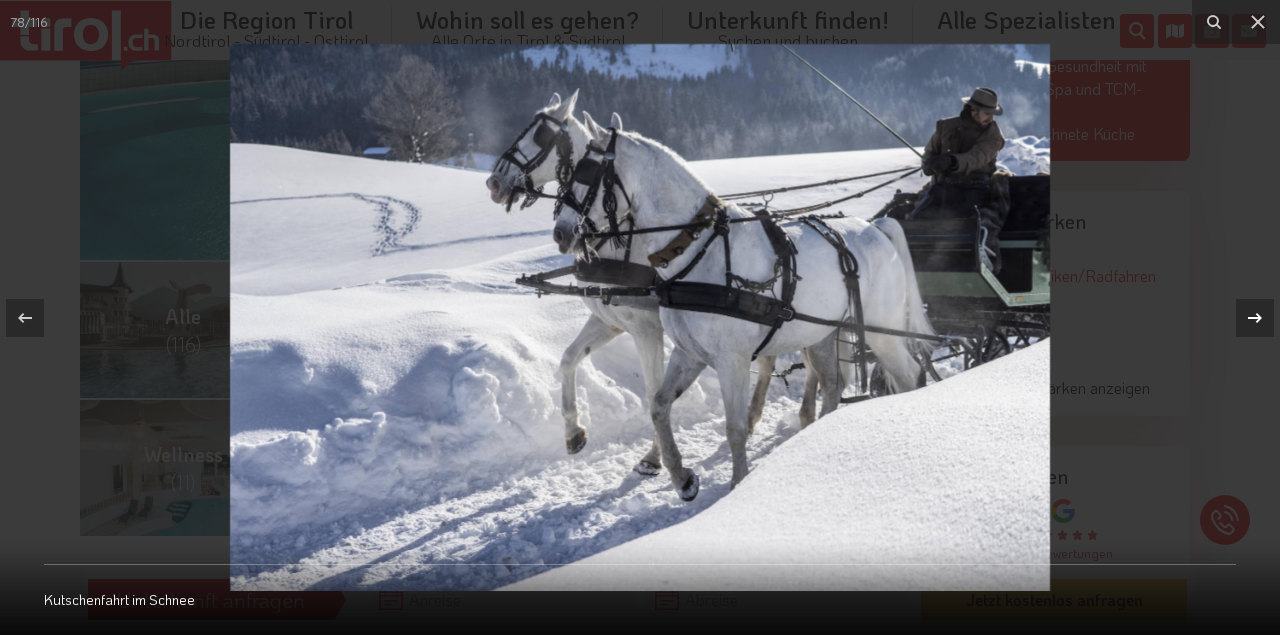 click 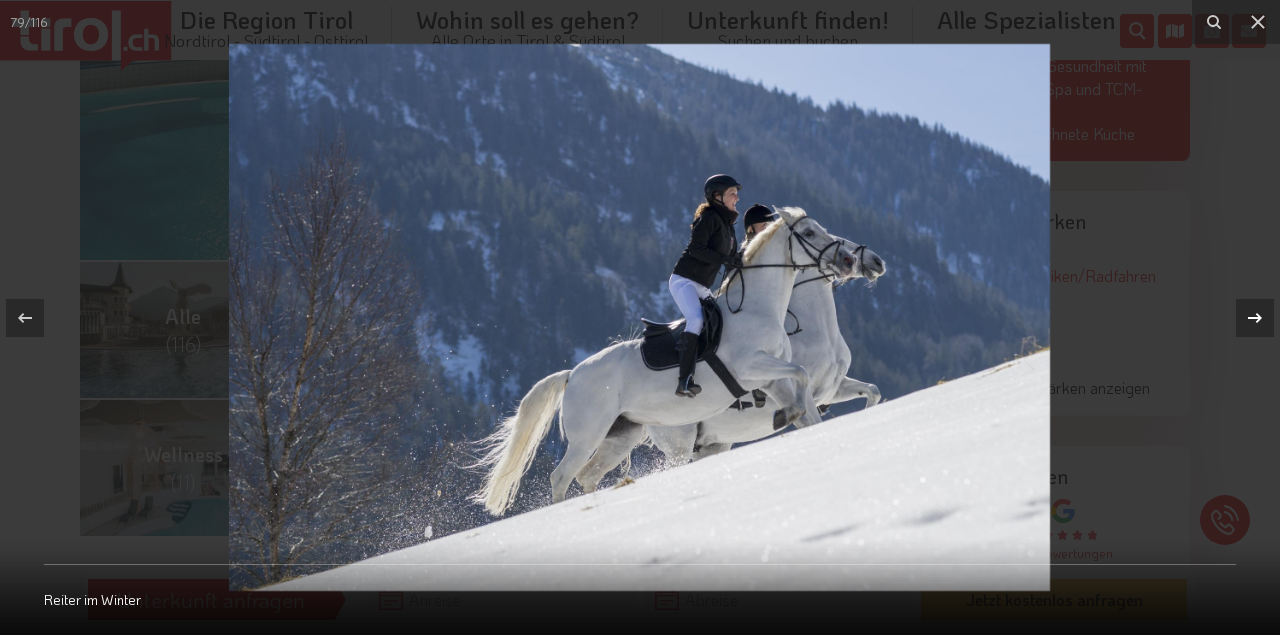 click 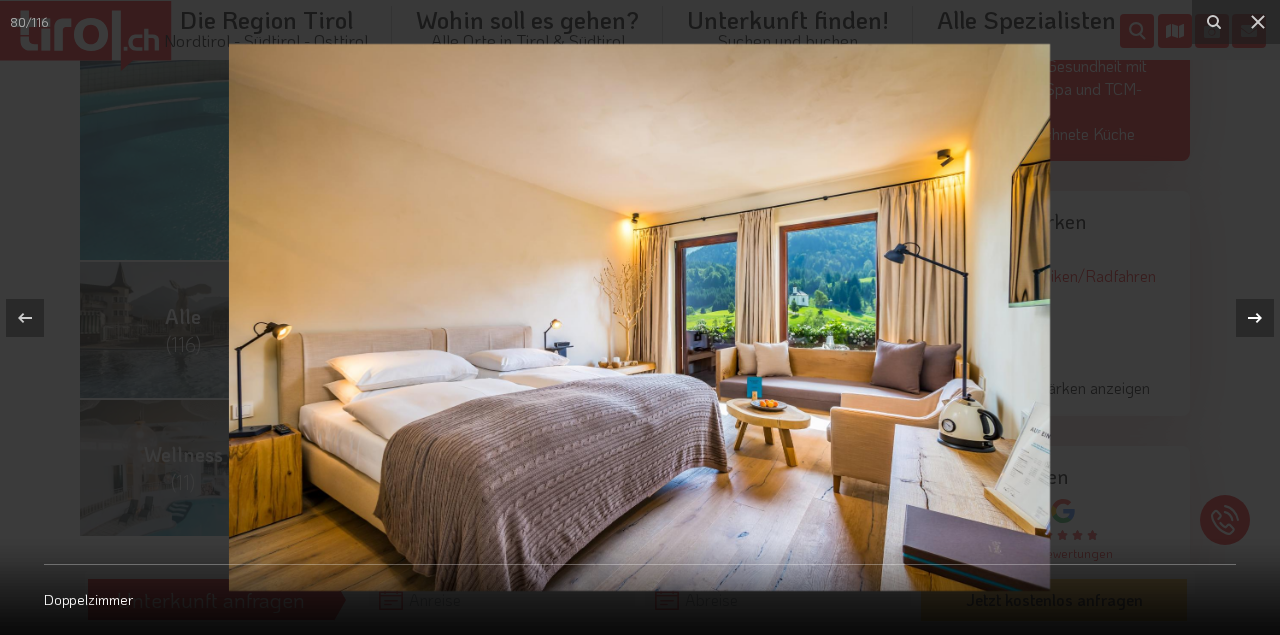click 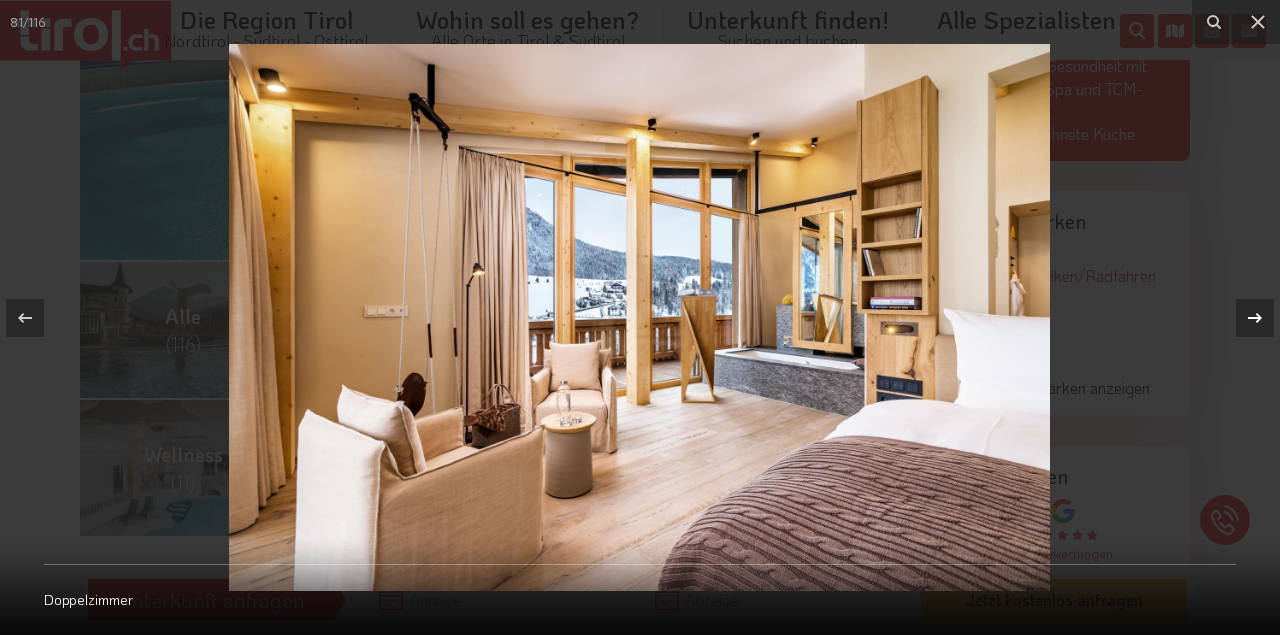 click 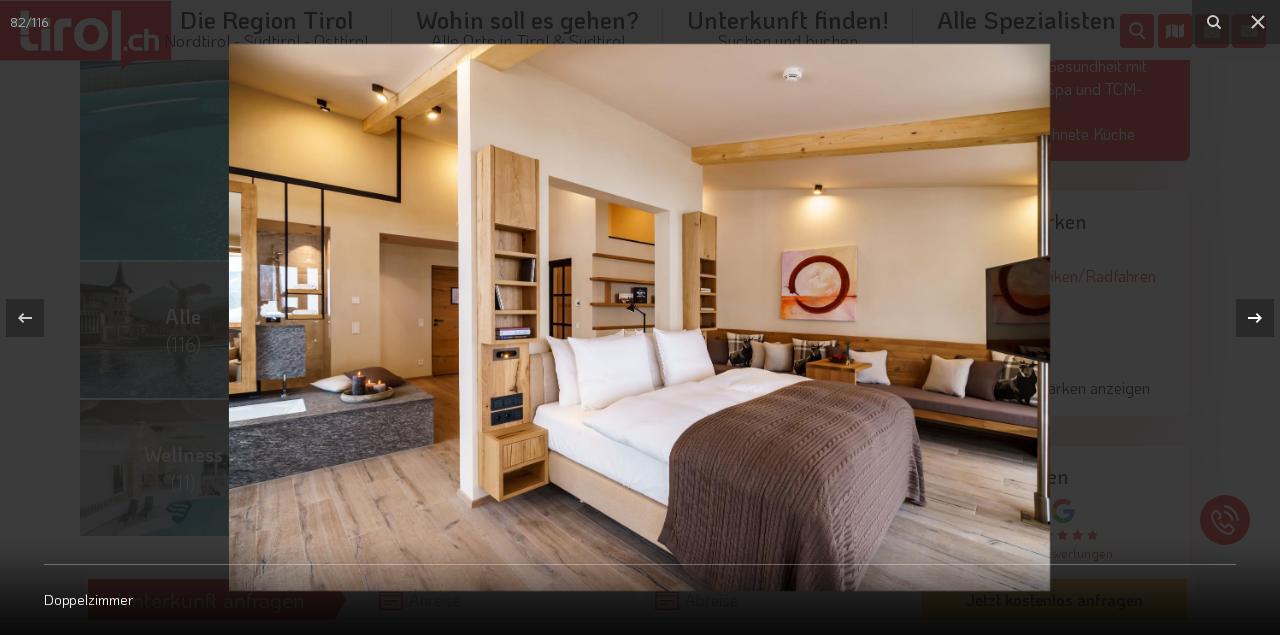 click 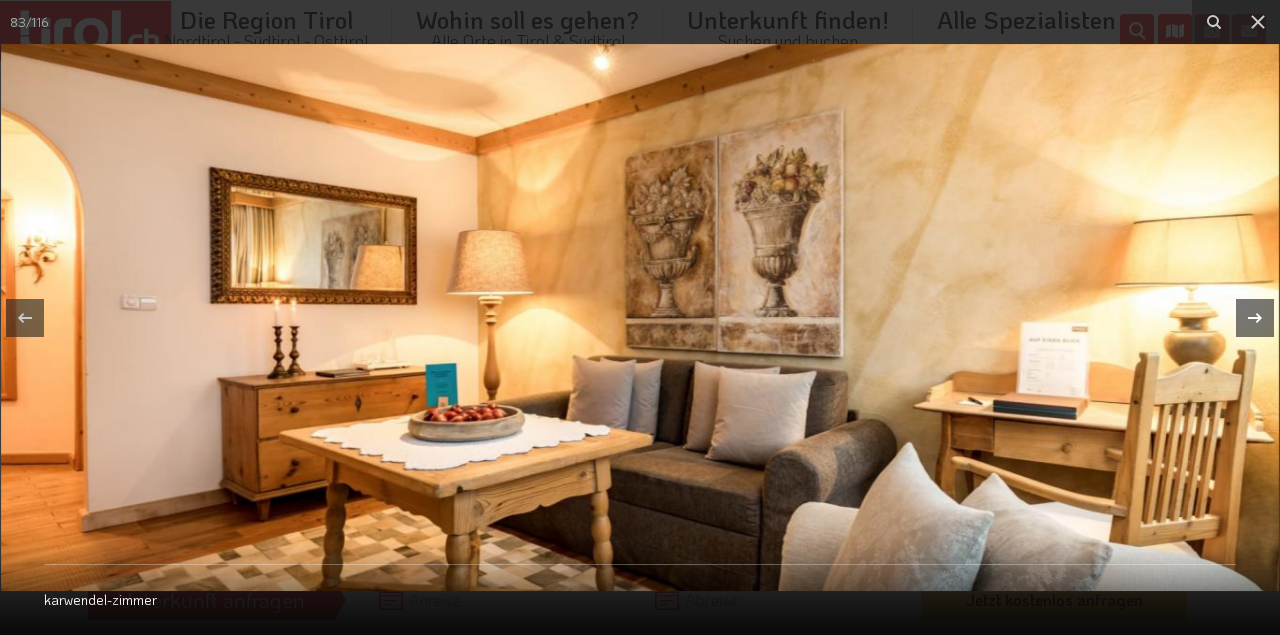 click 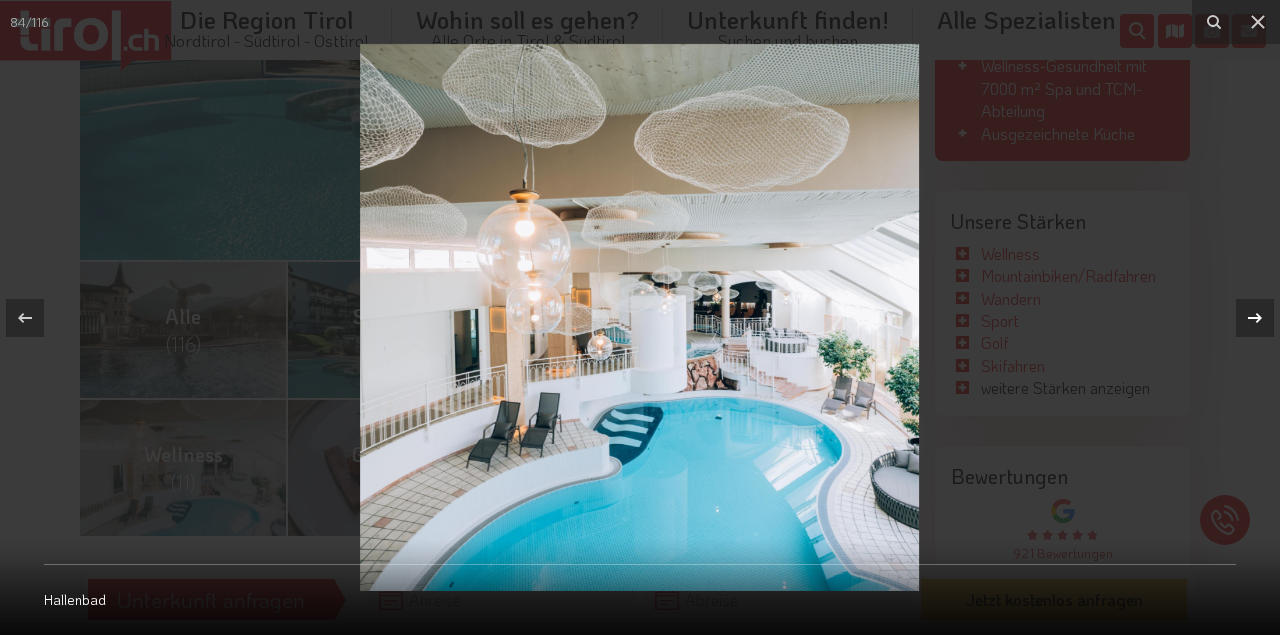 click 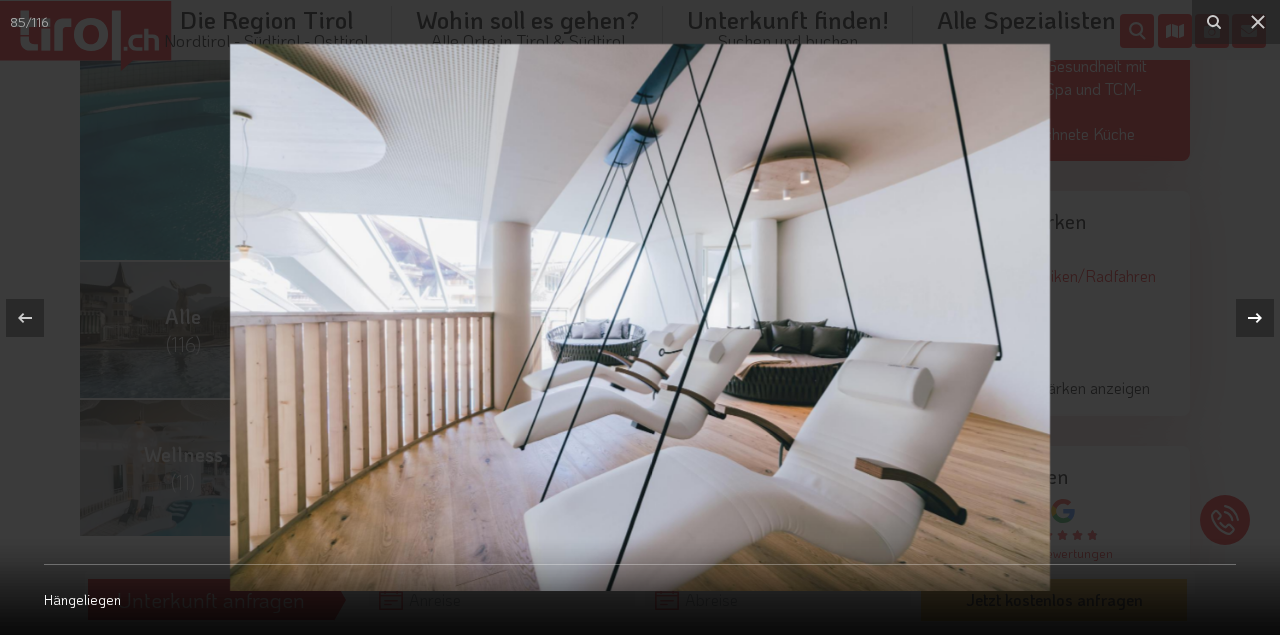 click 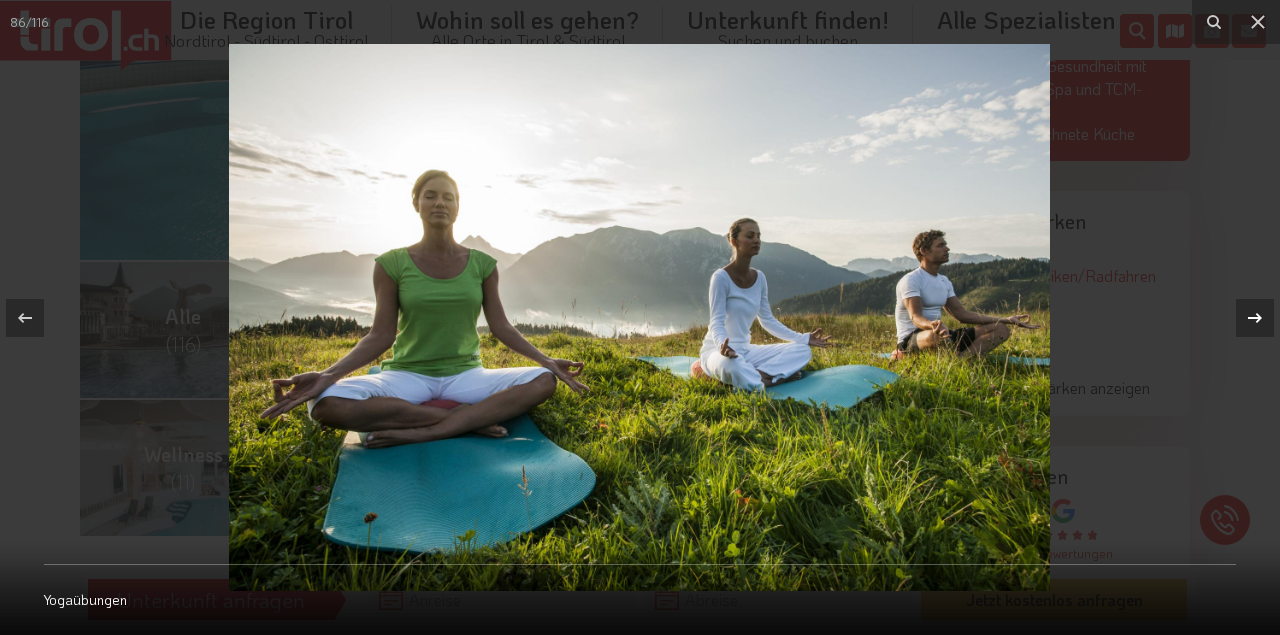 click 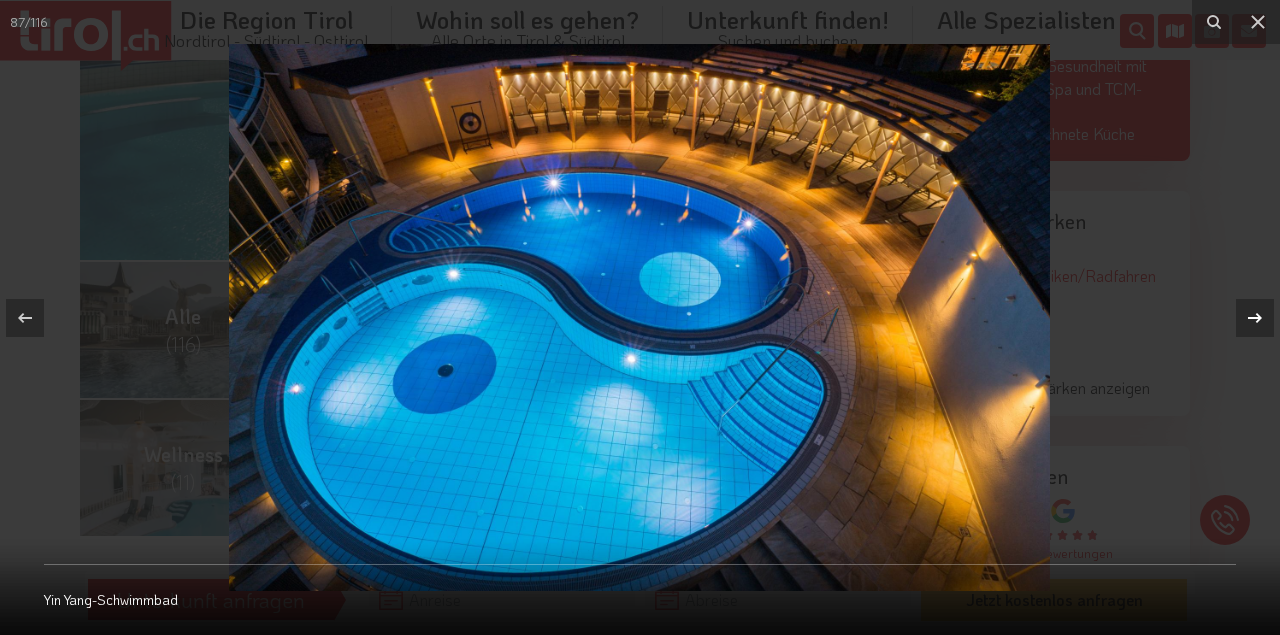 click 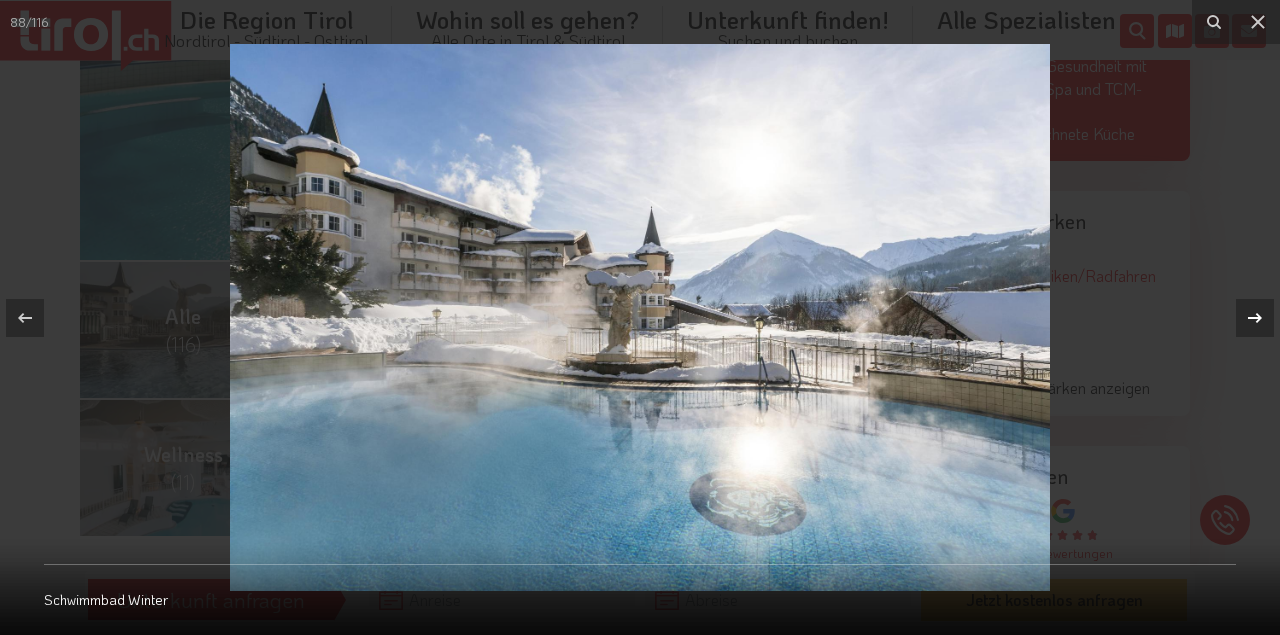 click 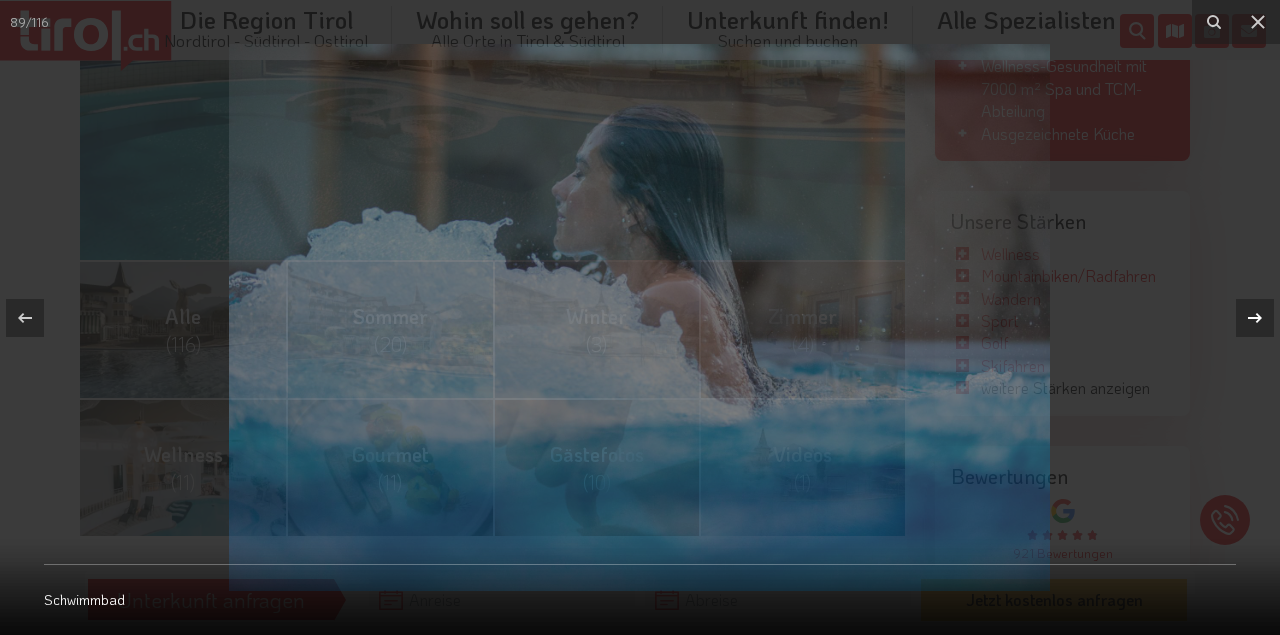 click 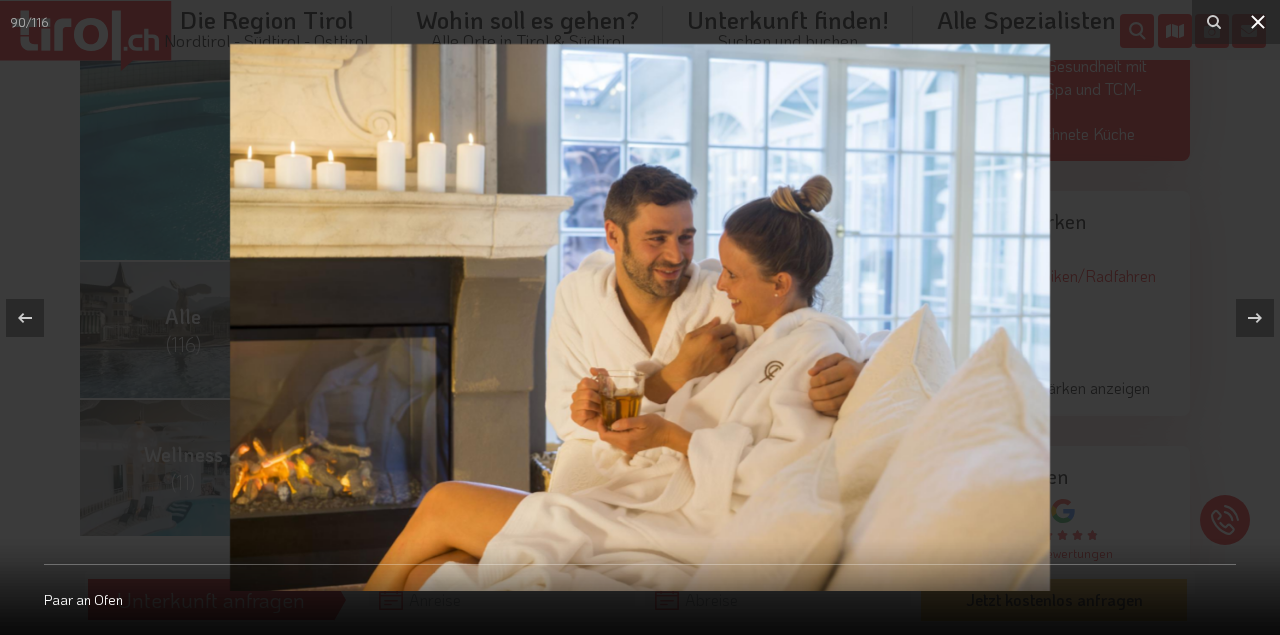 click 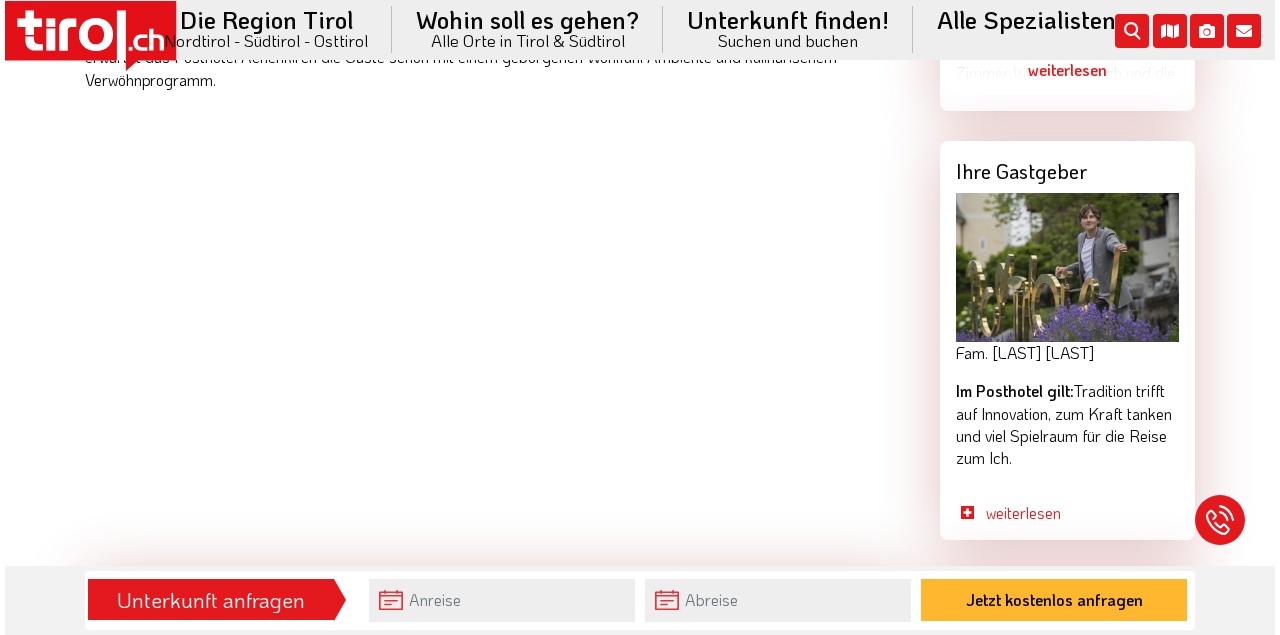 scroll, scrollTop: 1866, scrollLeft: 0, axis: vertical 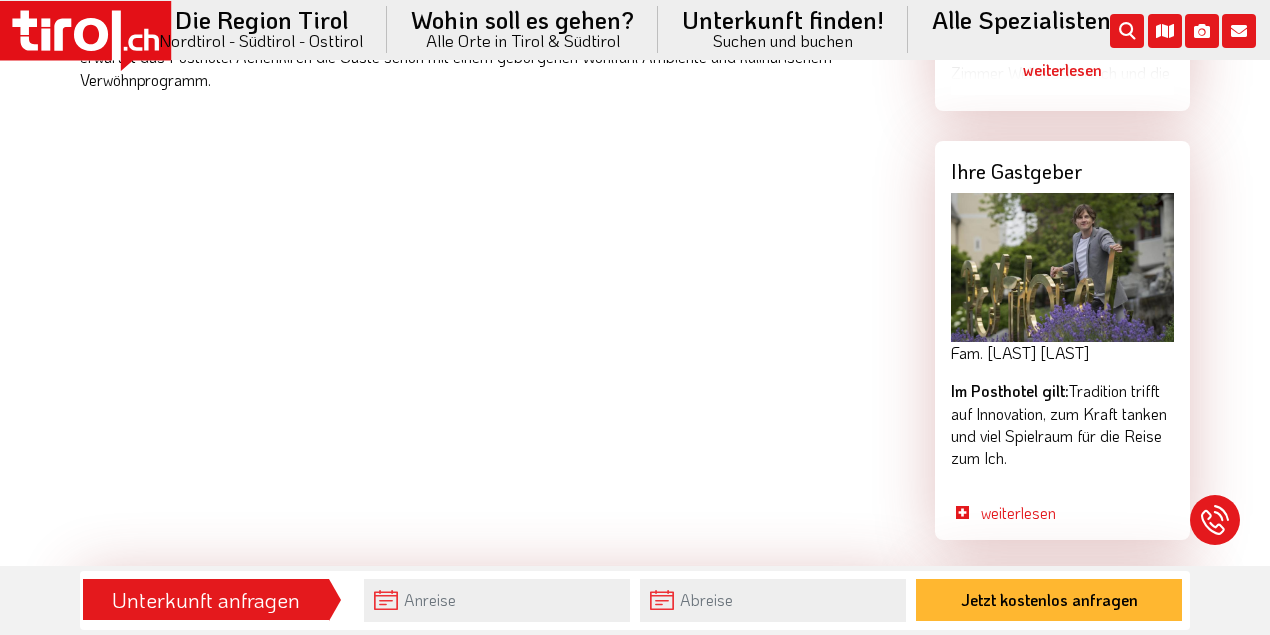 click on "Unterkunft anfragen" at bounding box center [206, 600] 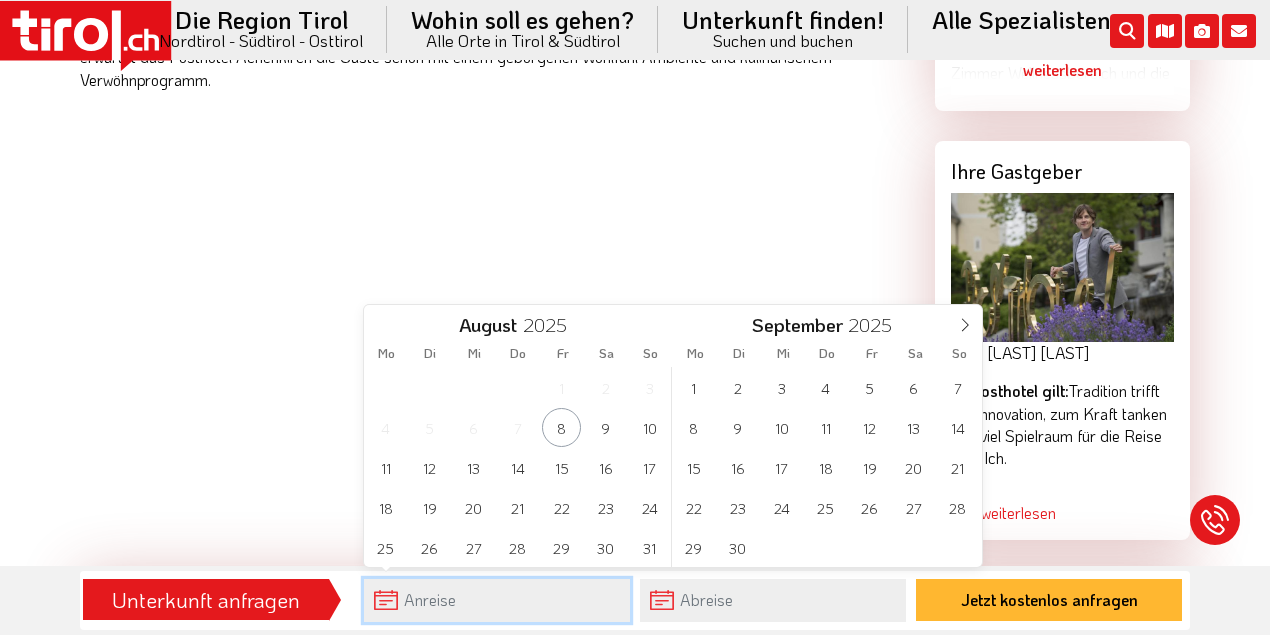 click at bounding box center [497, 600] 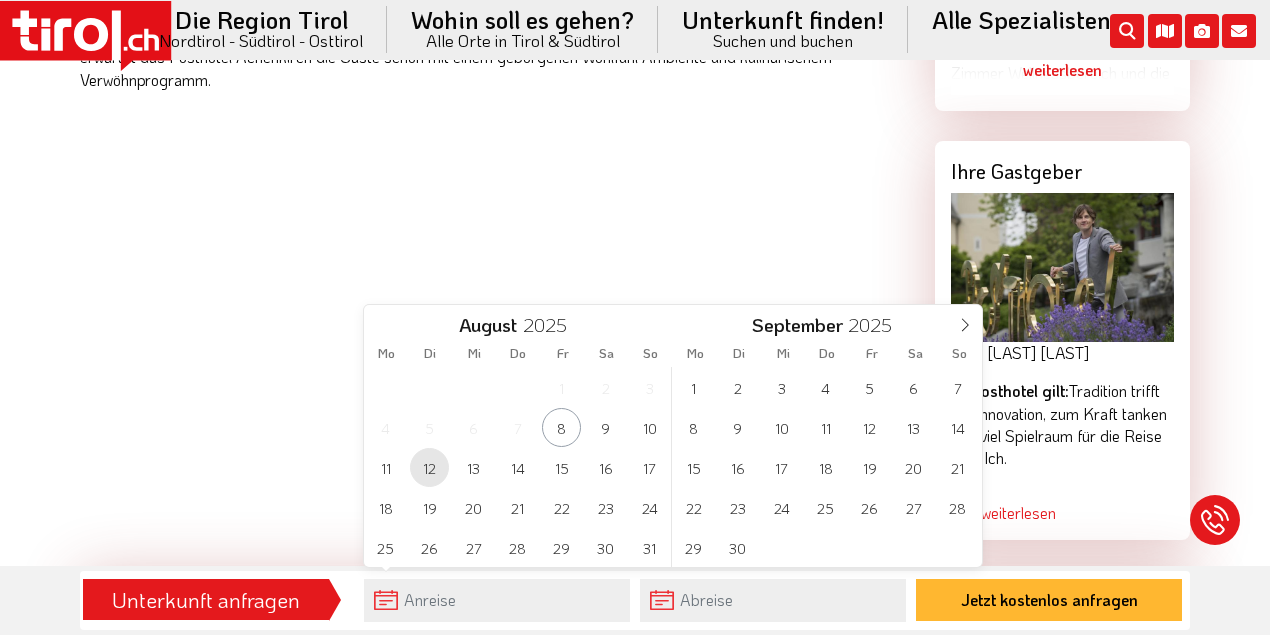 click on "12" at bounding box center (429, 467) 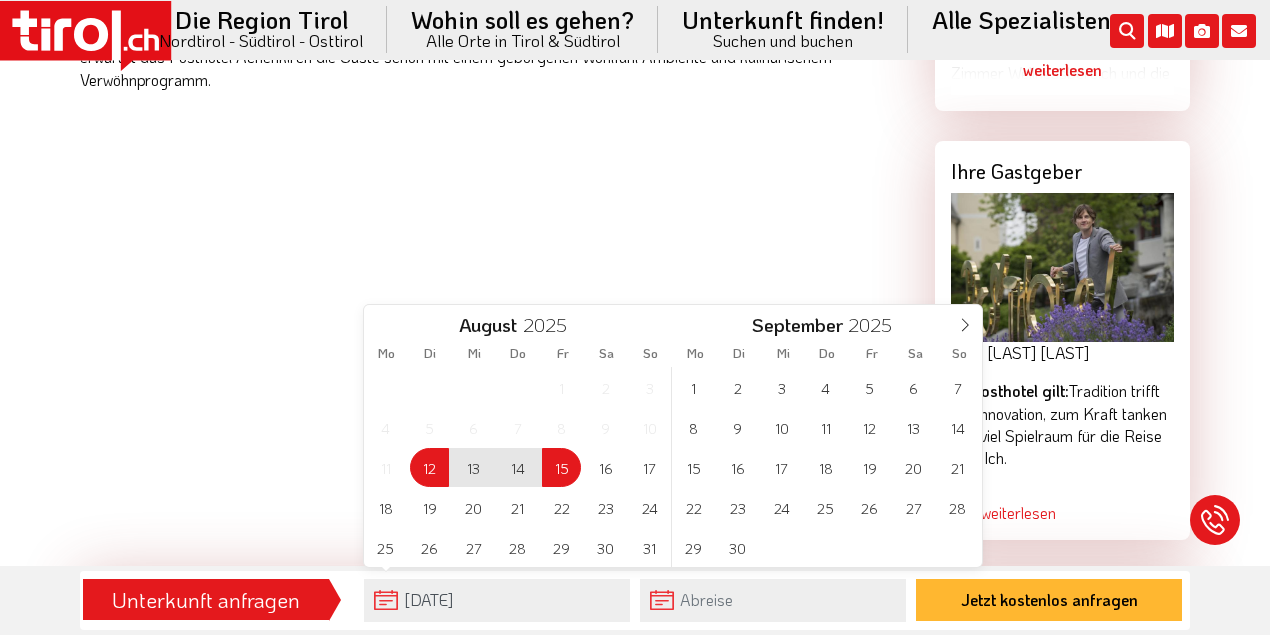 click on "15" at bounding box center [561, 467] 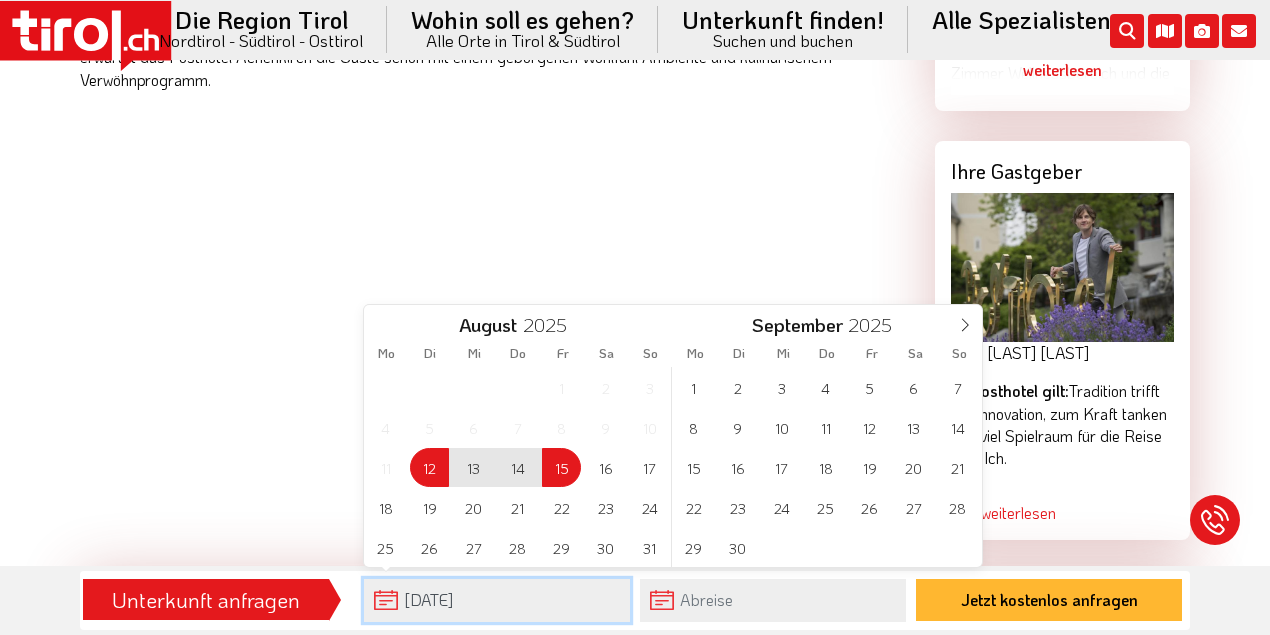 type on "[DATE]" 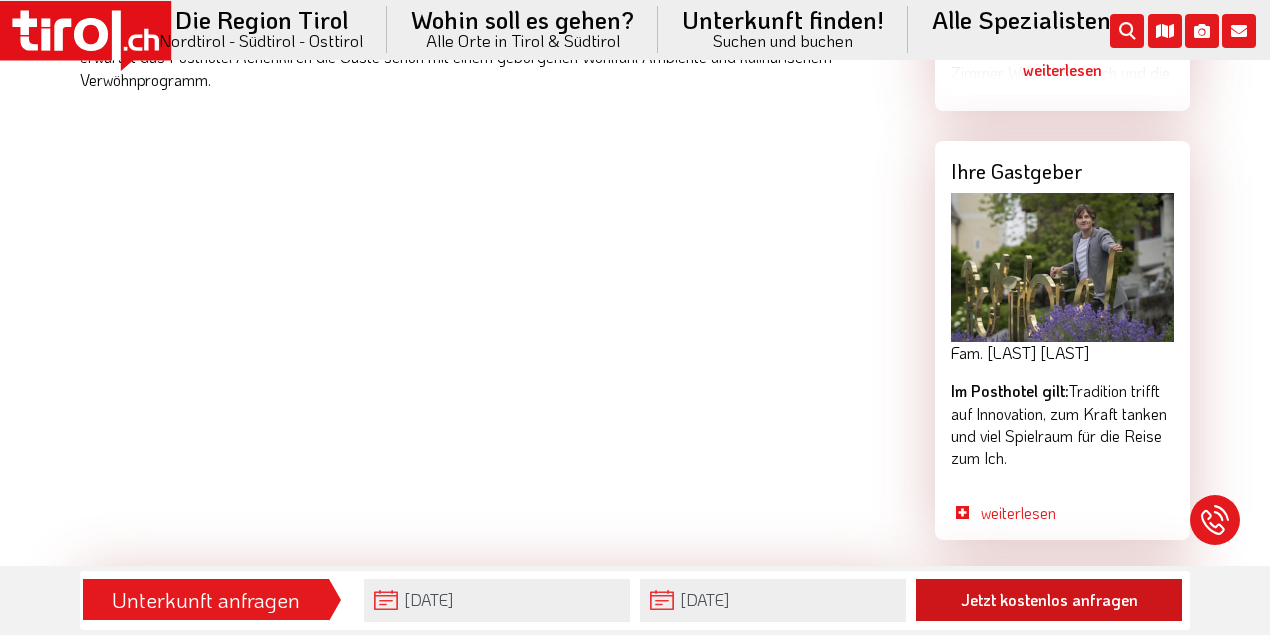 click on "Jetzt kostenlos anfragen" at bounding box center (1049, 600) 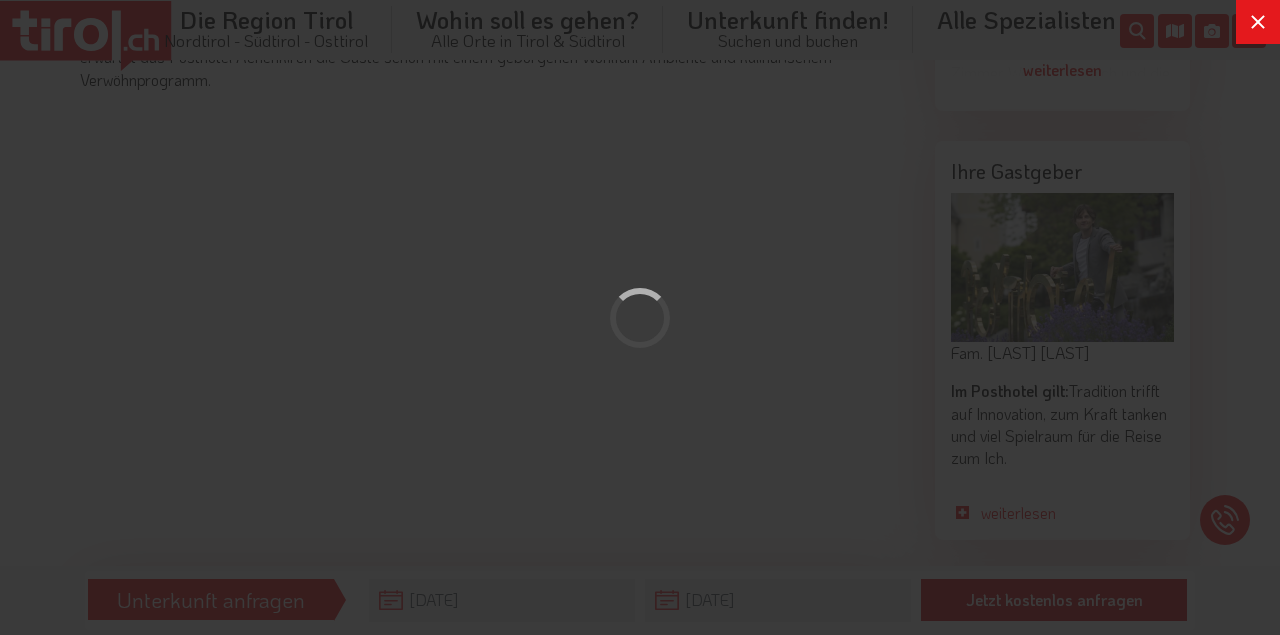 scroll, scrollTop: 0, scrollLeft: 0, axis: both 